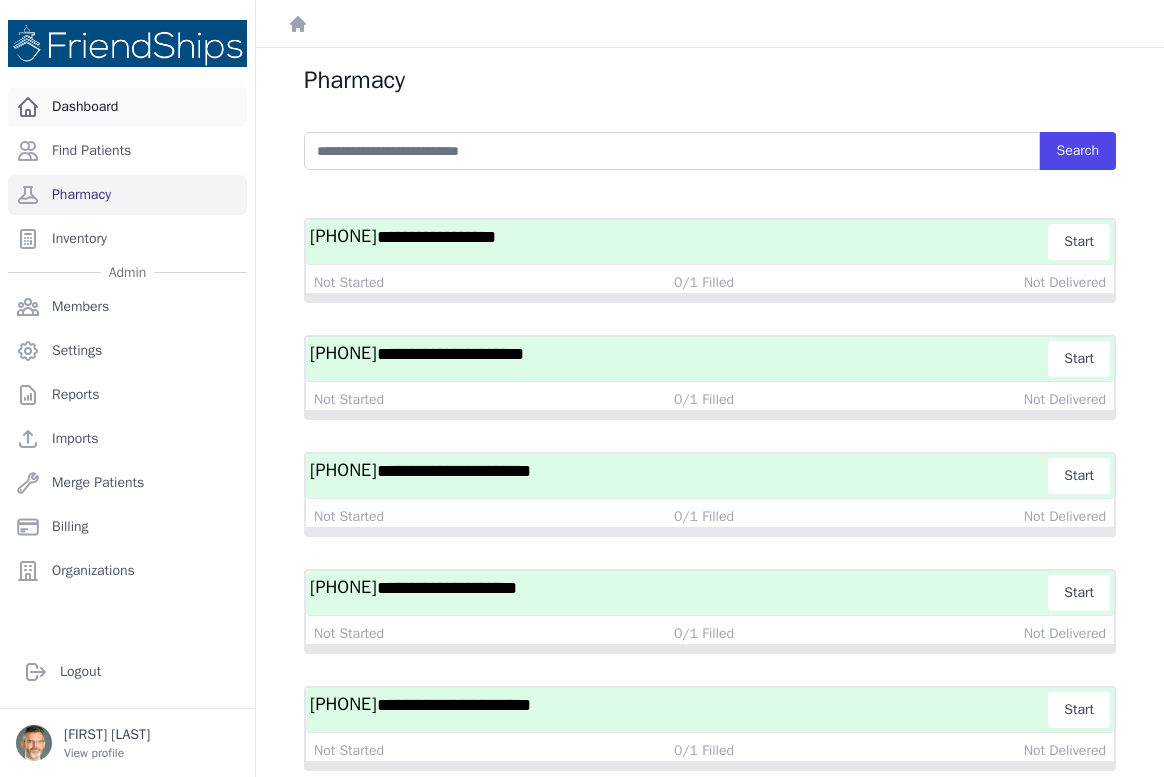 scroll, scrollTop: 0, scrollLeft: 0, axis: both 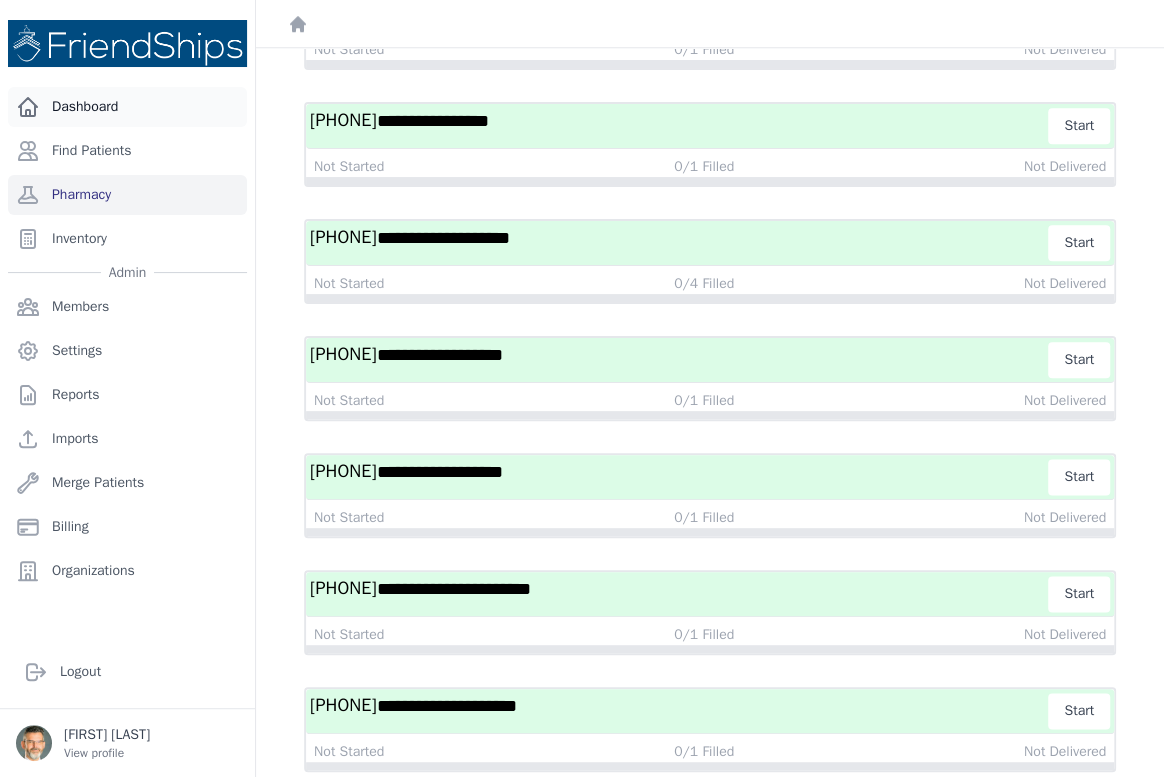 click on "Dashboard" at bounding box center (127, 107) 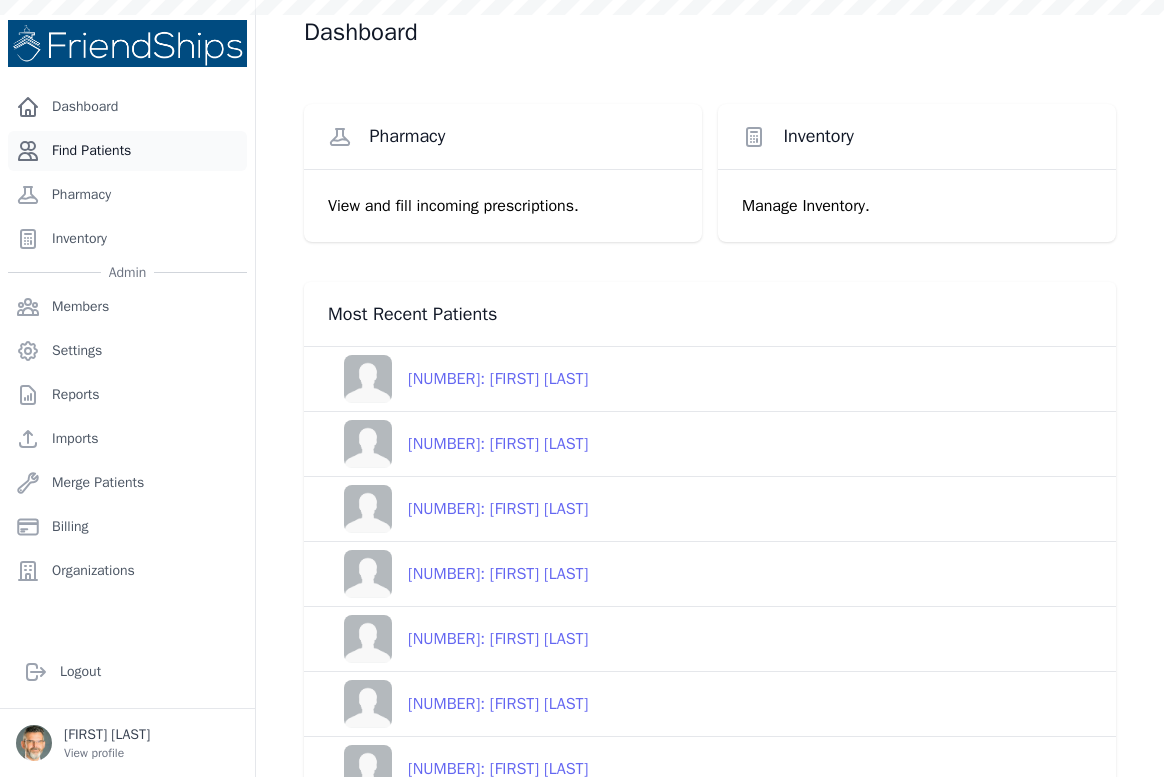 scroll, scrollTop: 0, scrollLeft: 0, axis: both 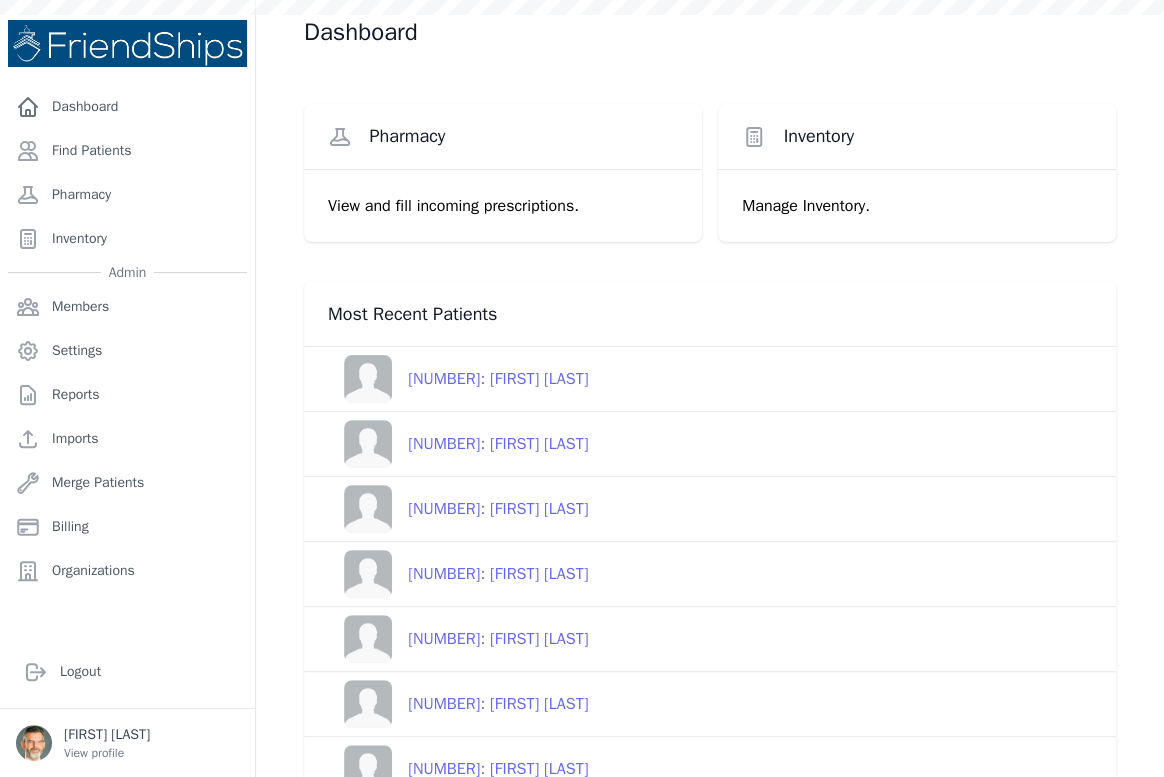 click on "714: Ayman Muhammad Ahmad" at bounding box center (490, 379) 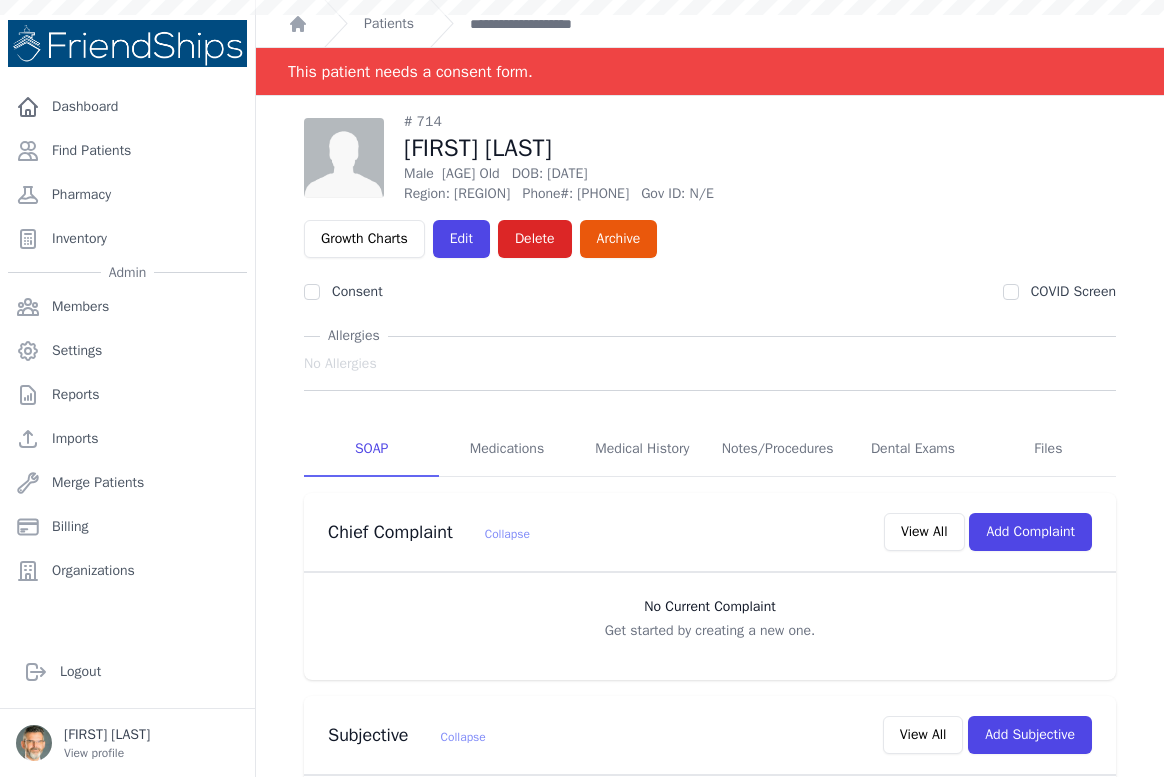 scroll, scrollTop: 0, scrollLeft: 0, axis: both 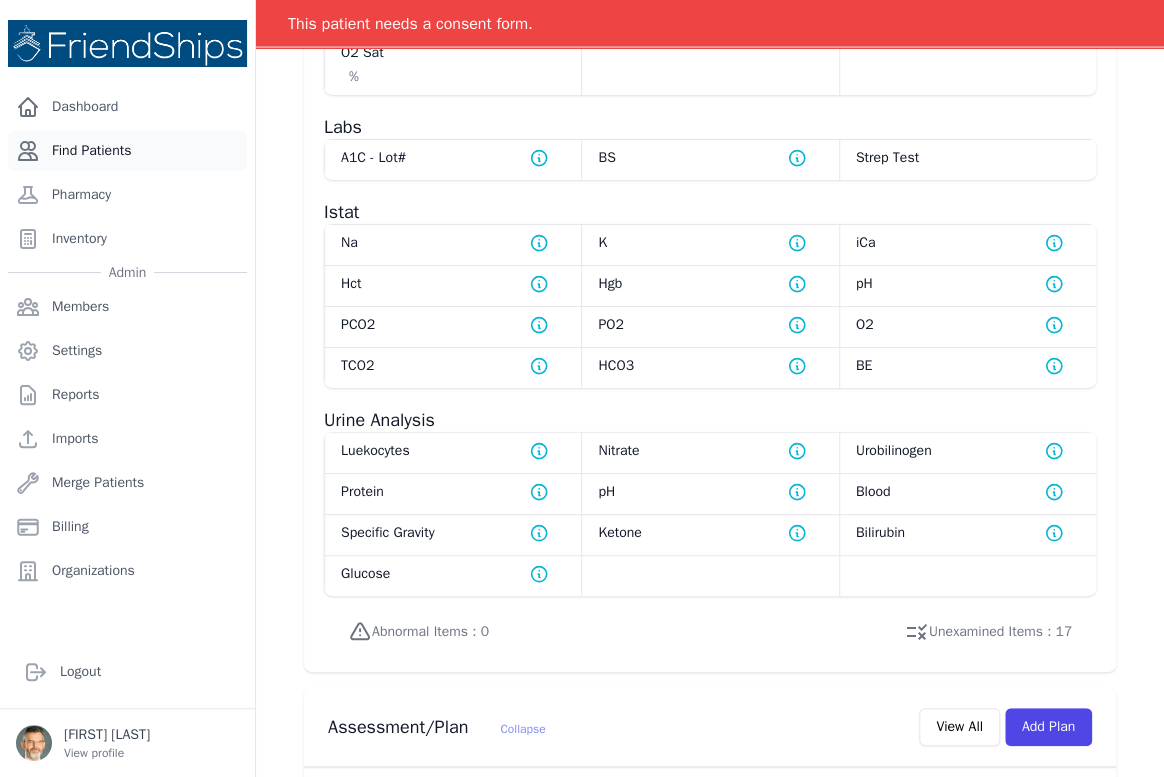 drag, startPoint x: 110, startPoint y: 147, endPoint x: 125, endPoint y: 136, distance: 18.601076 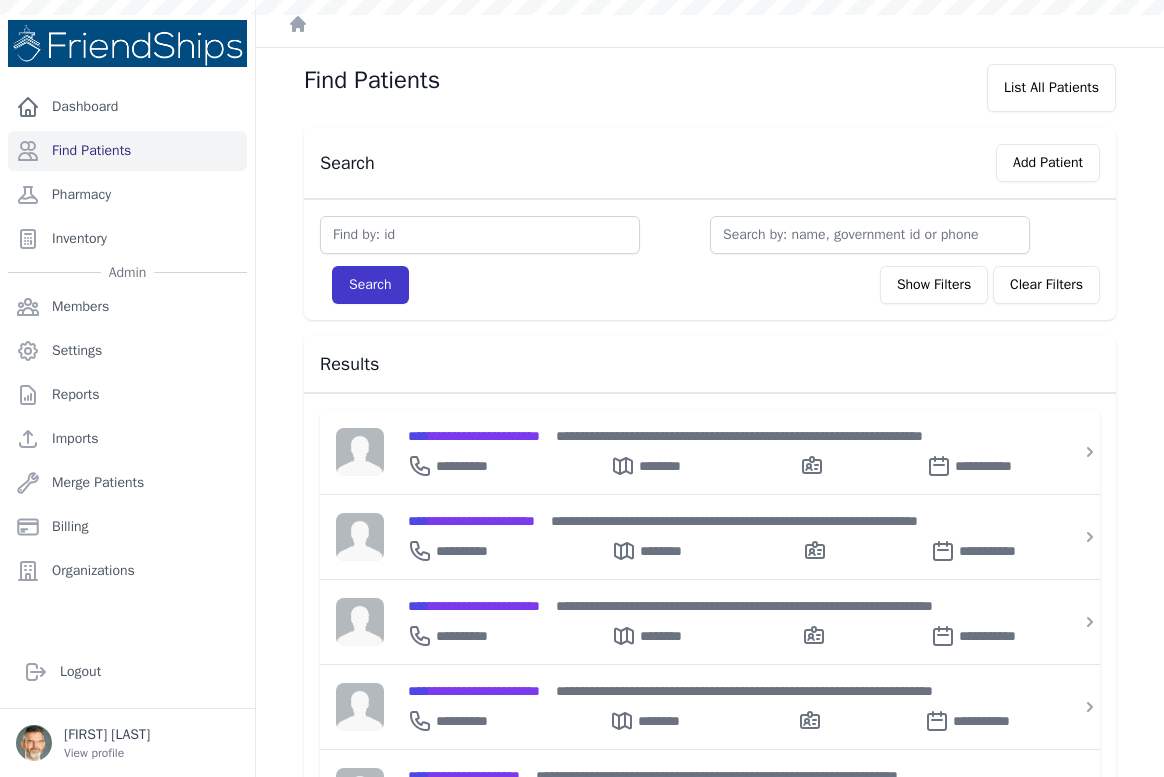 scroll, scrollTop: 0, scrollLeft: 0, axis: both 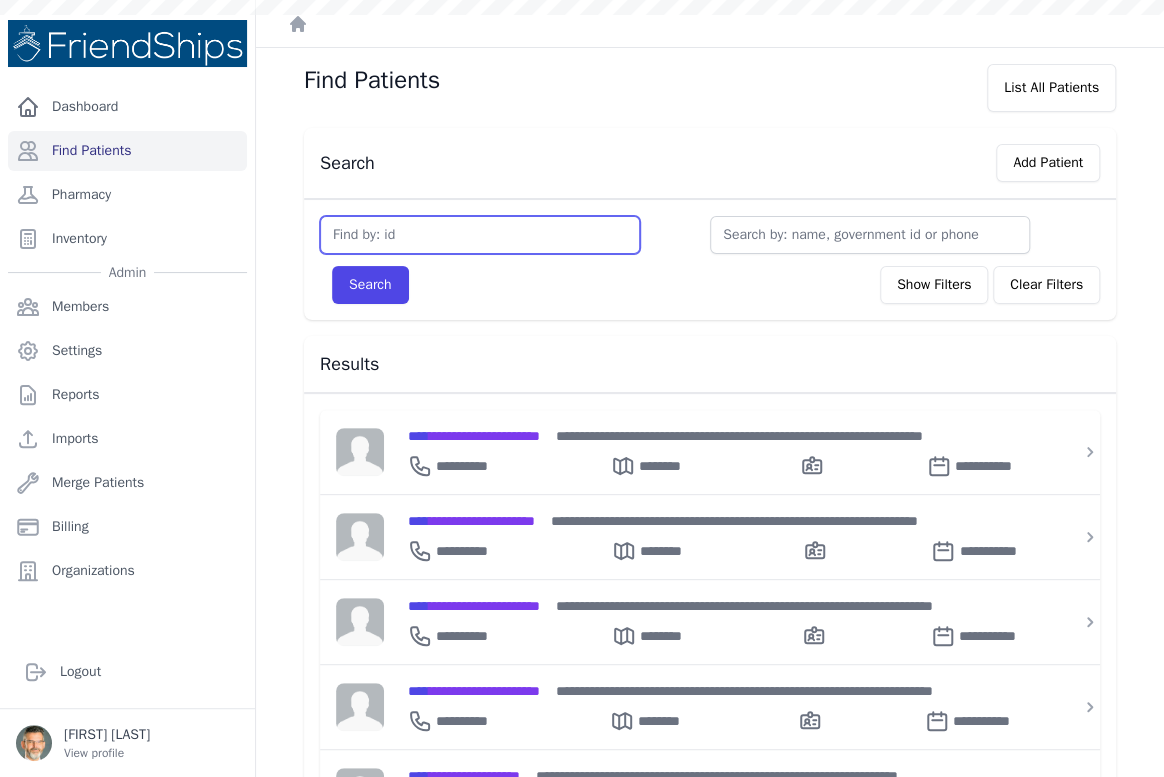 click at bounding box center (480, 235) 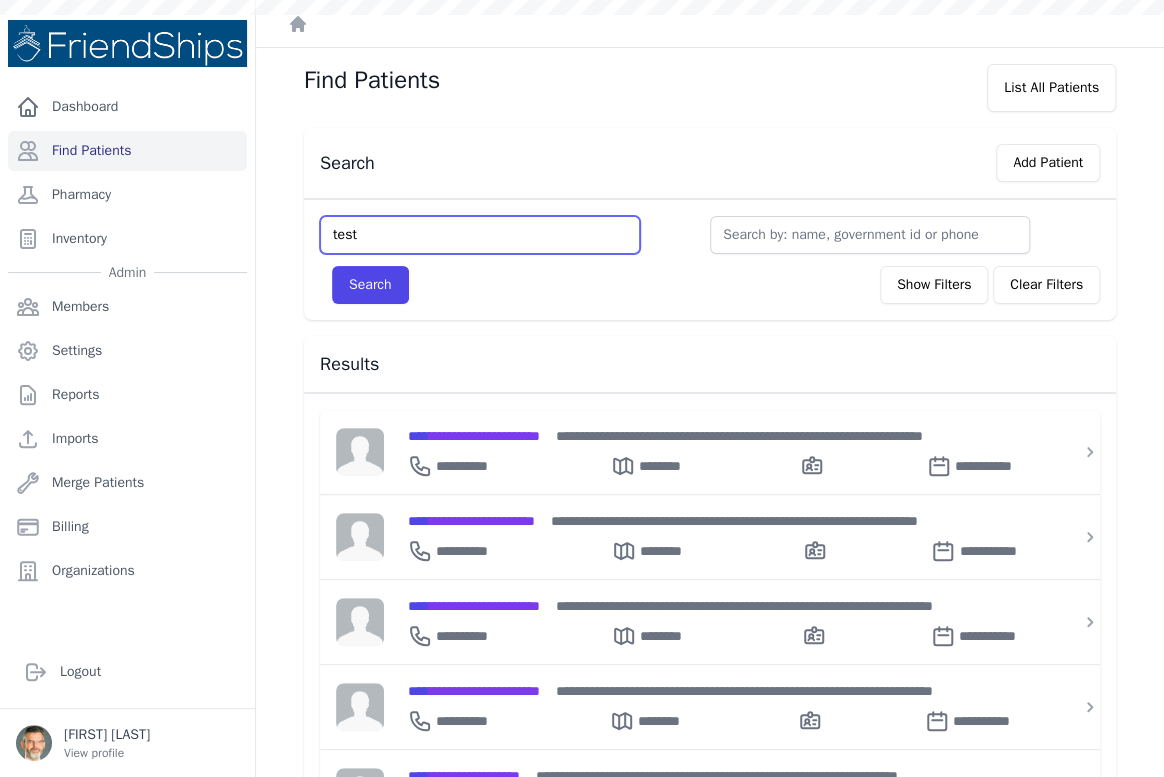 type on "test" 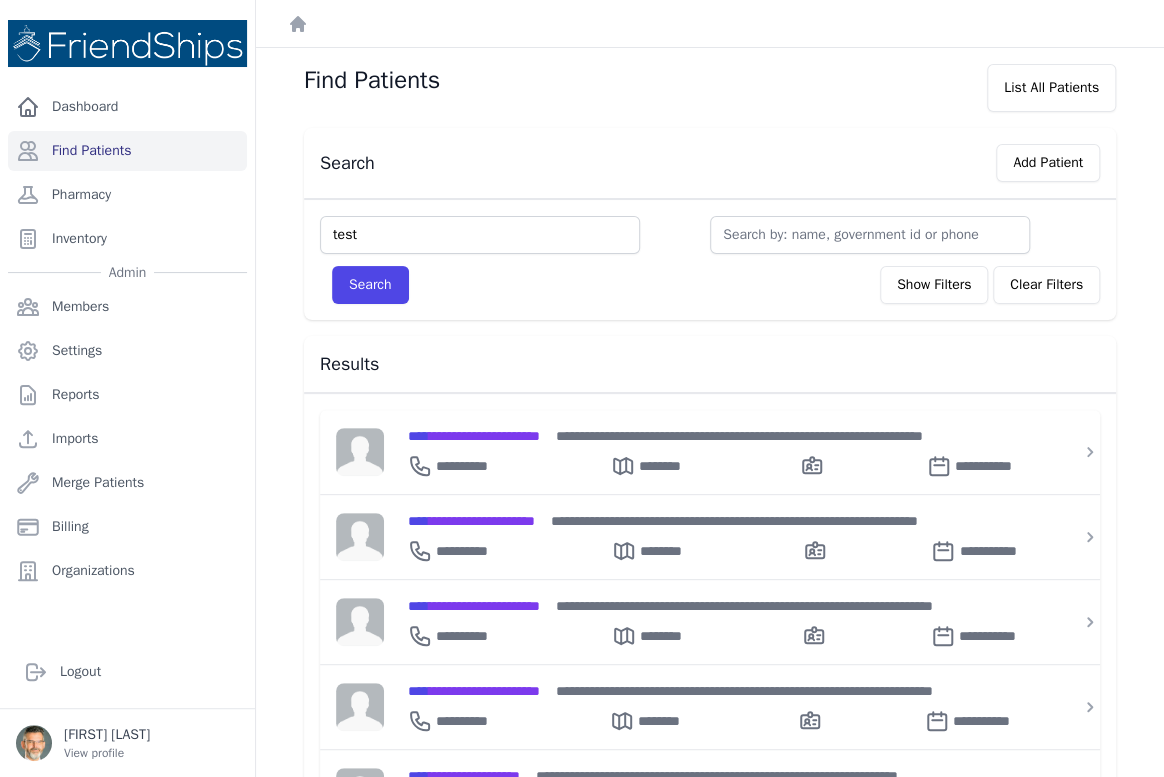 drag, startPoint x: 363, startPoint y: 241, endPoint x: 300, endPoint y: 237, distance: 63.126858 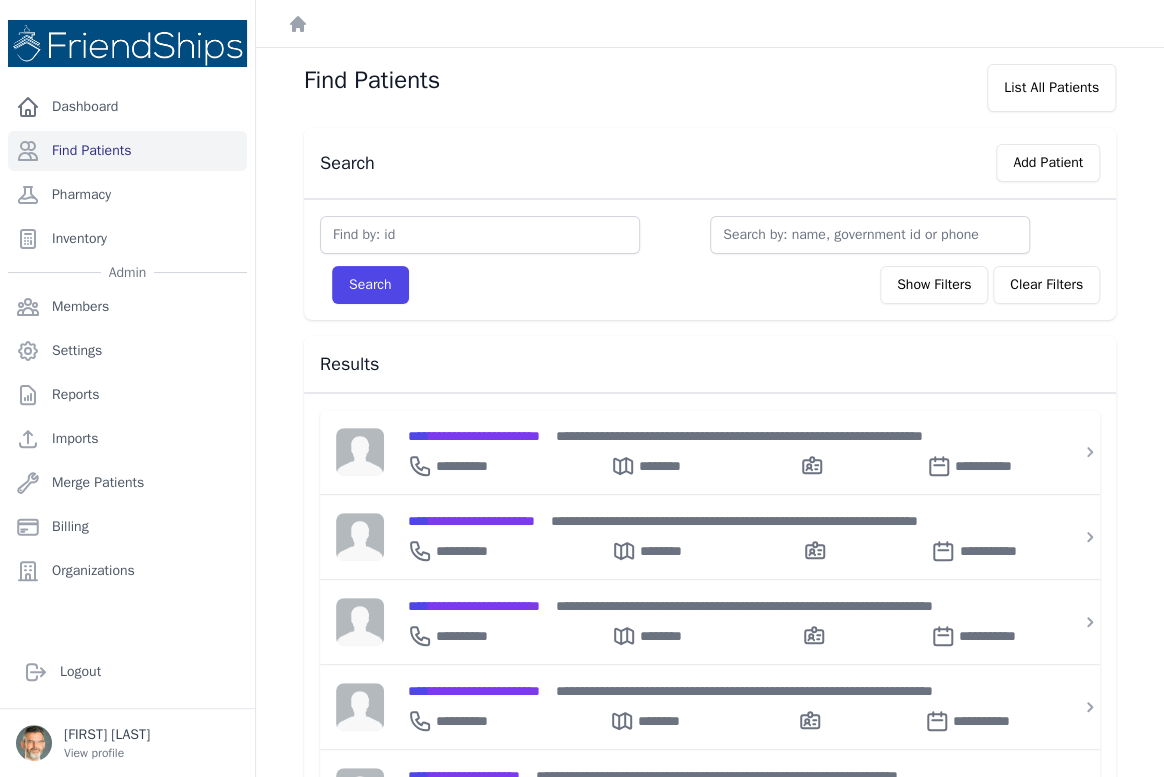 type 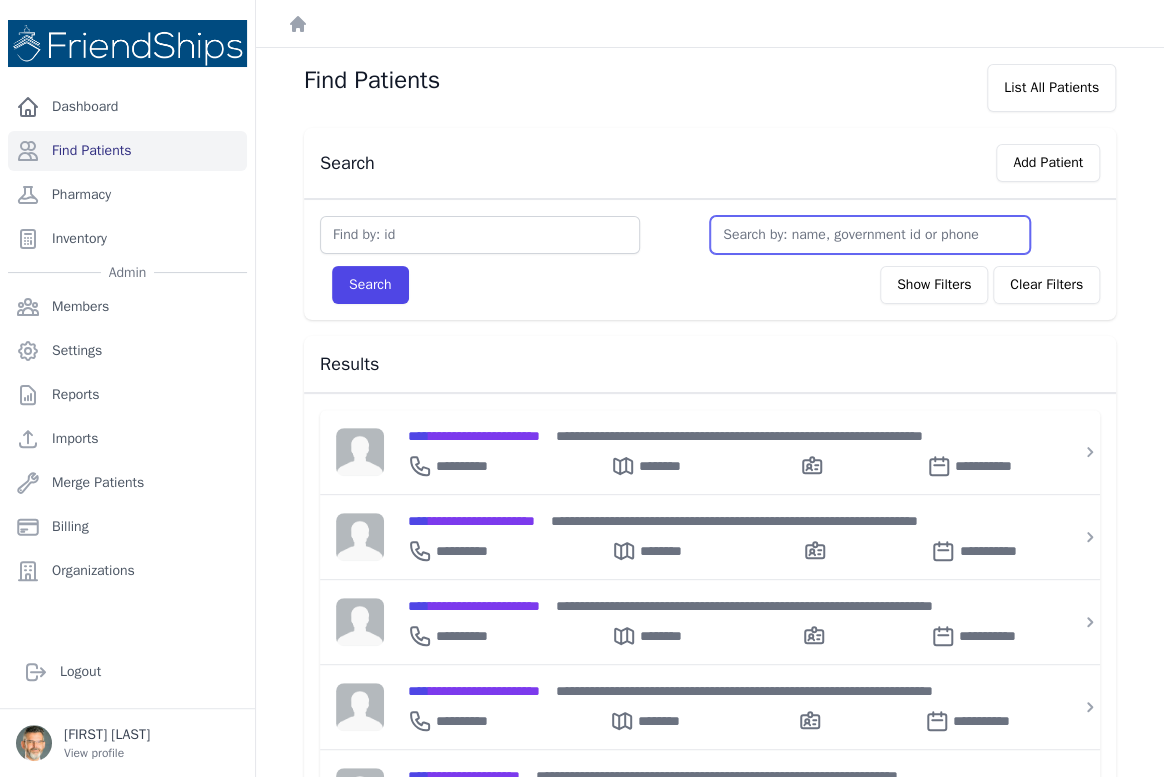 click at bounding box center [870, 235] 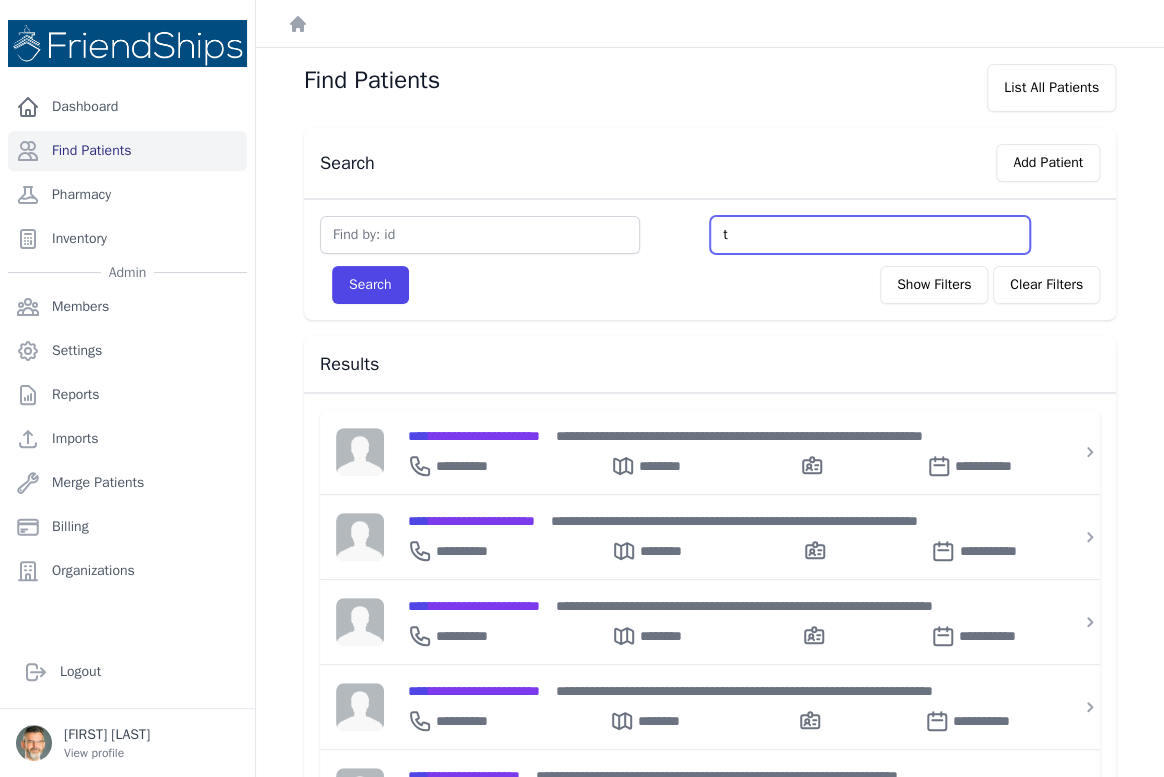 type on "t" 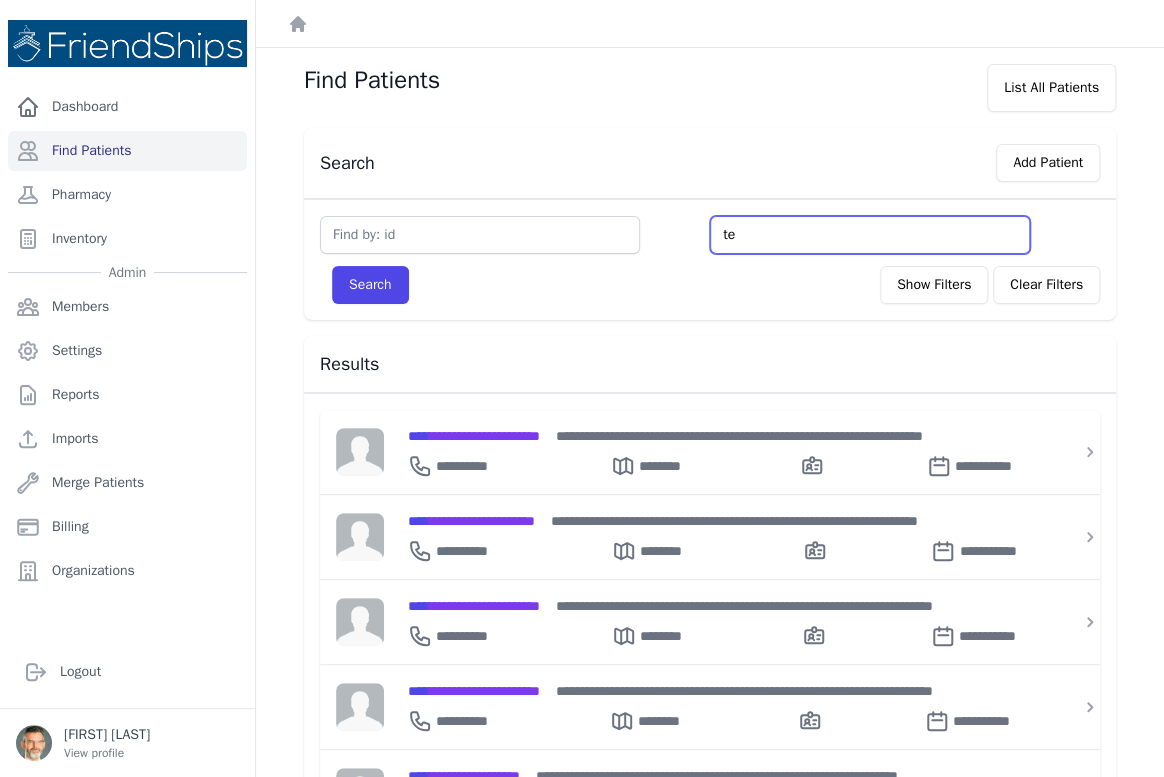 type on "tes" 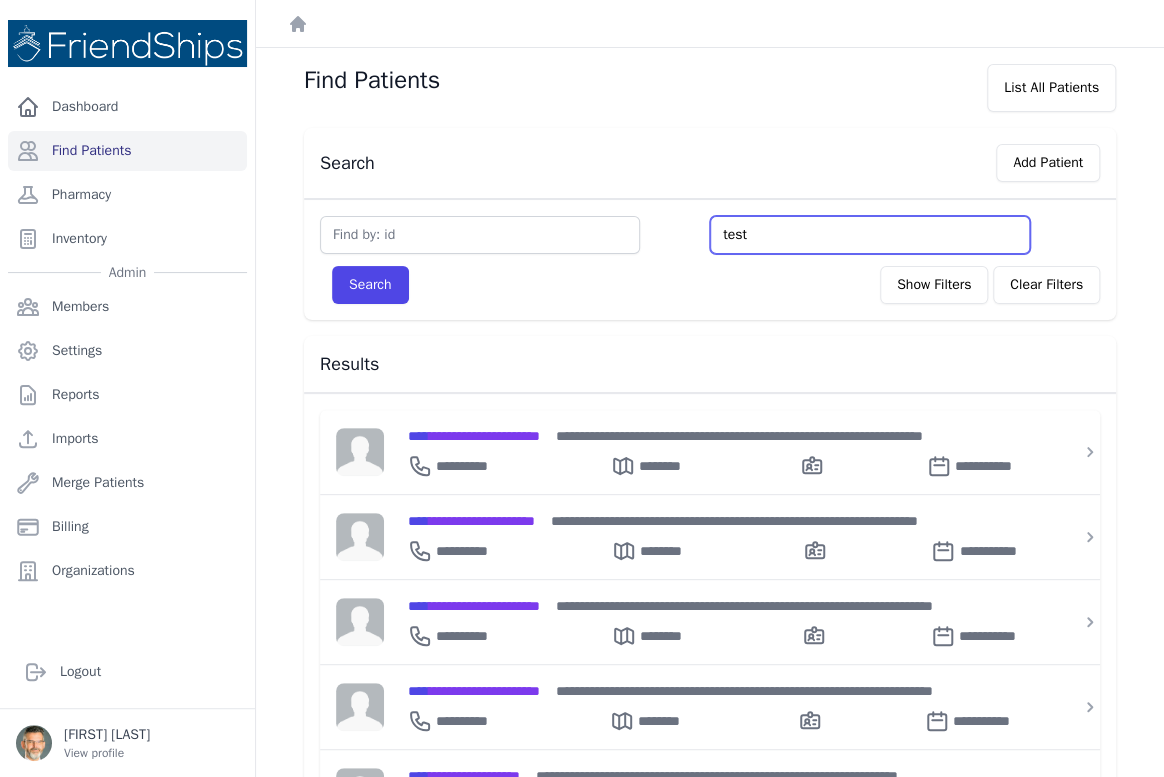 type on "test" 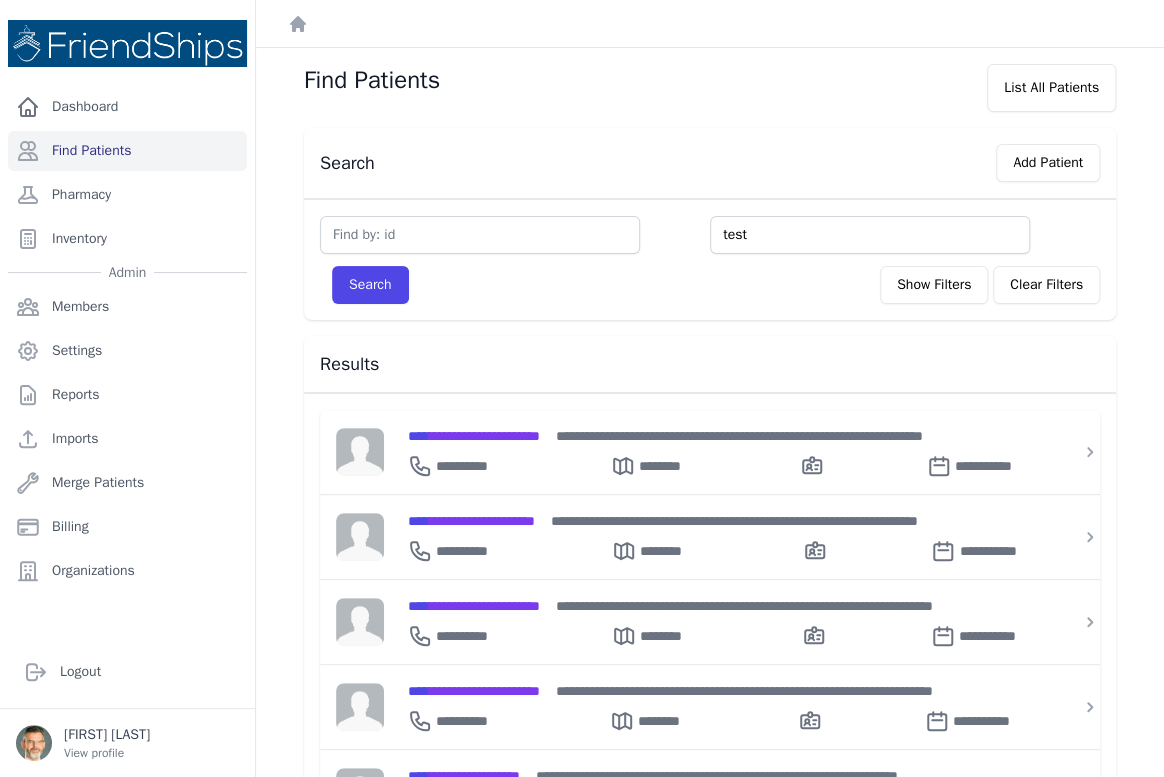 click on "Search" at bounding box center [370, 285] 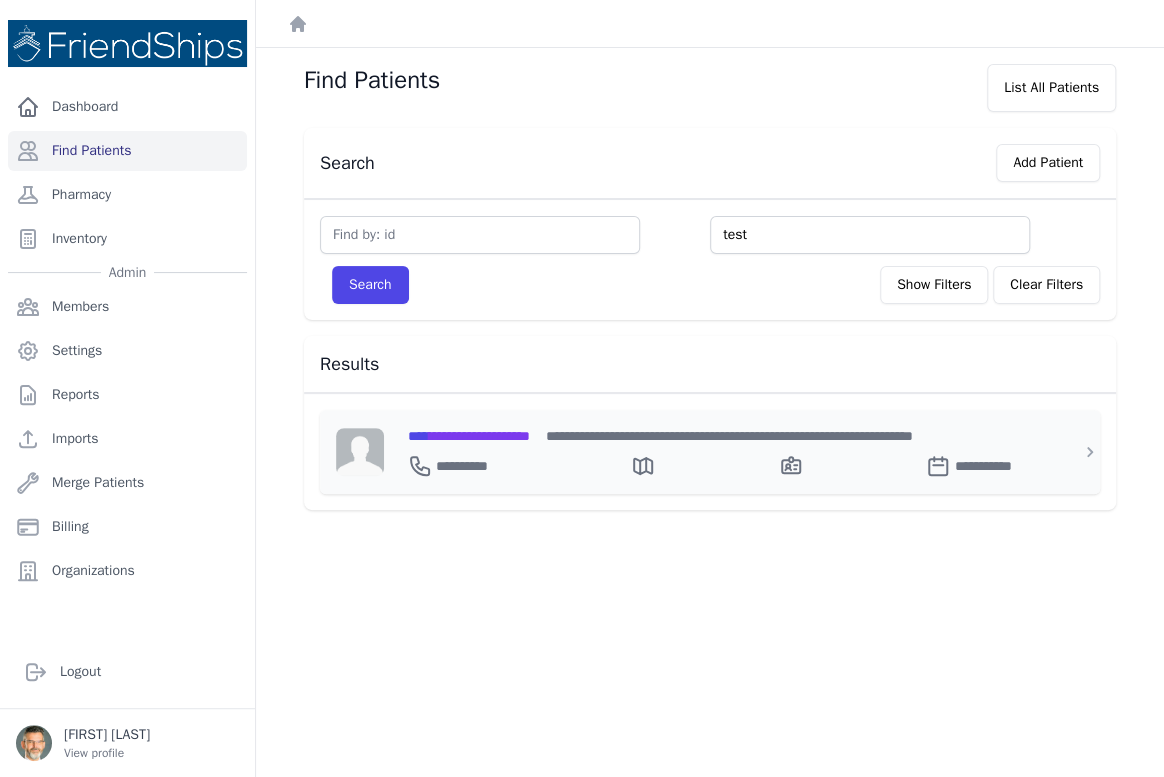 click on "**********" at bounding box center [469, 436] 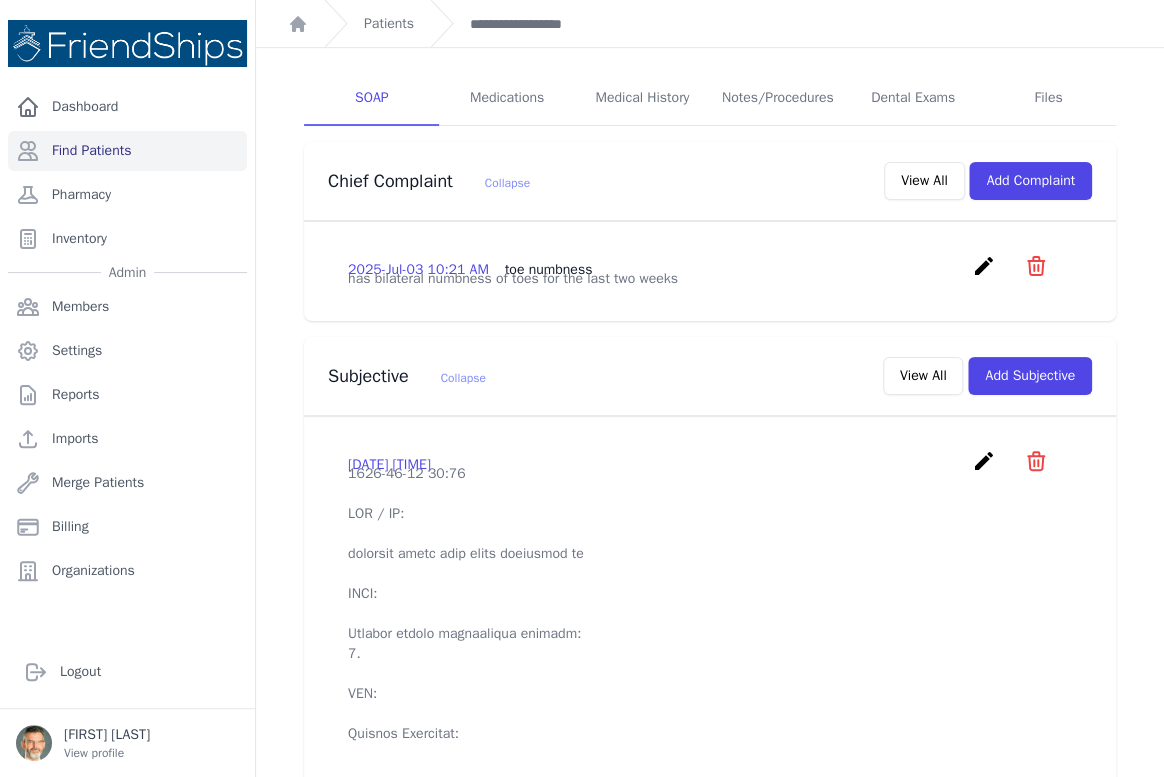 scroll, scrollTop: 363, scrollLeft: 0, axis: vertical 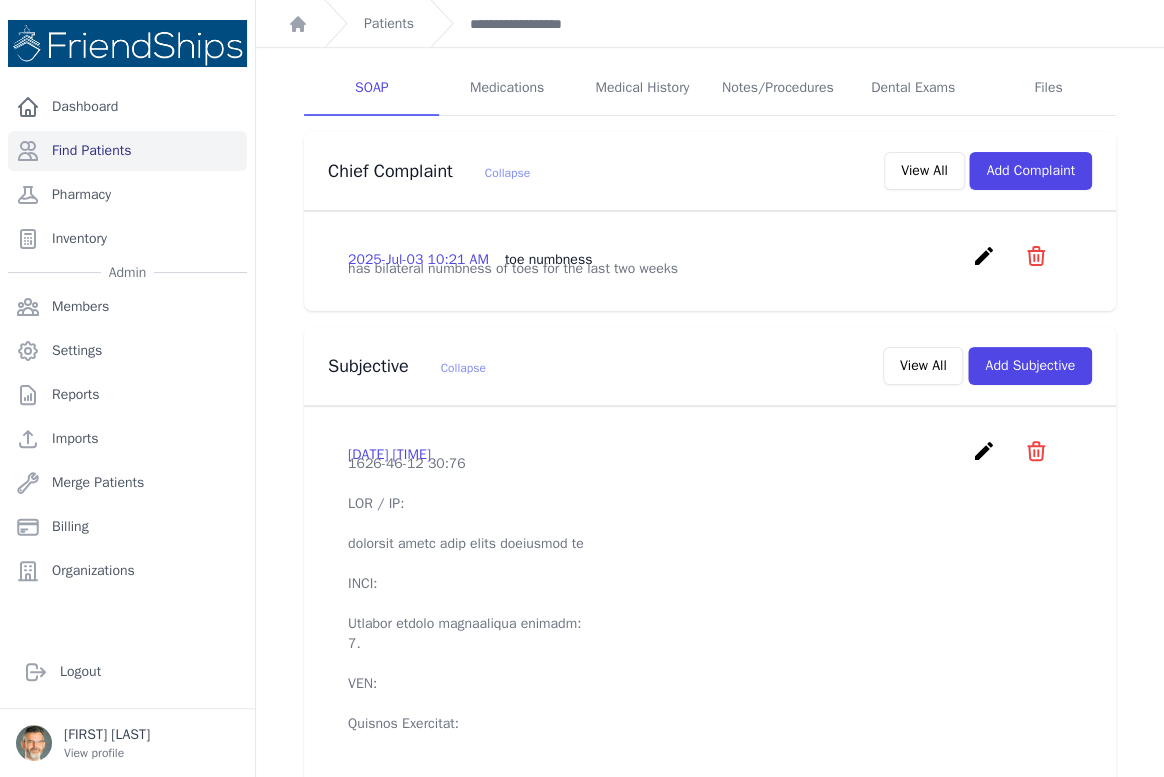 click on "create" at bounding box center [983, 451] 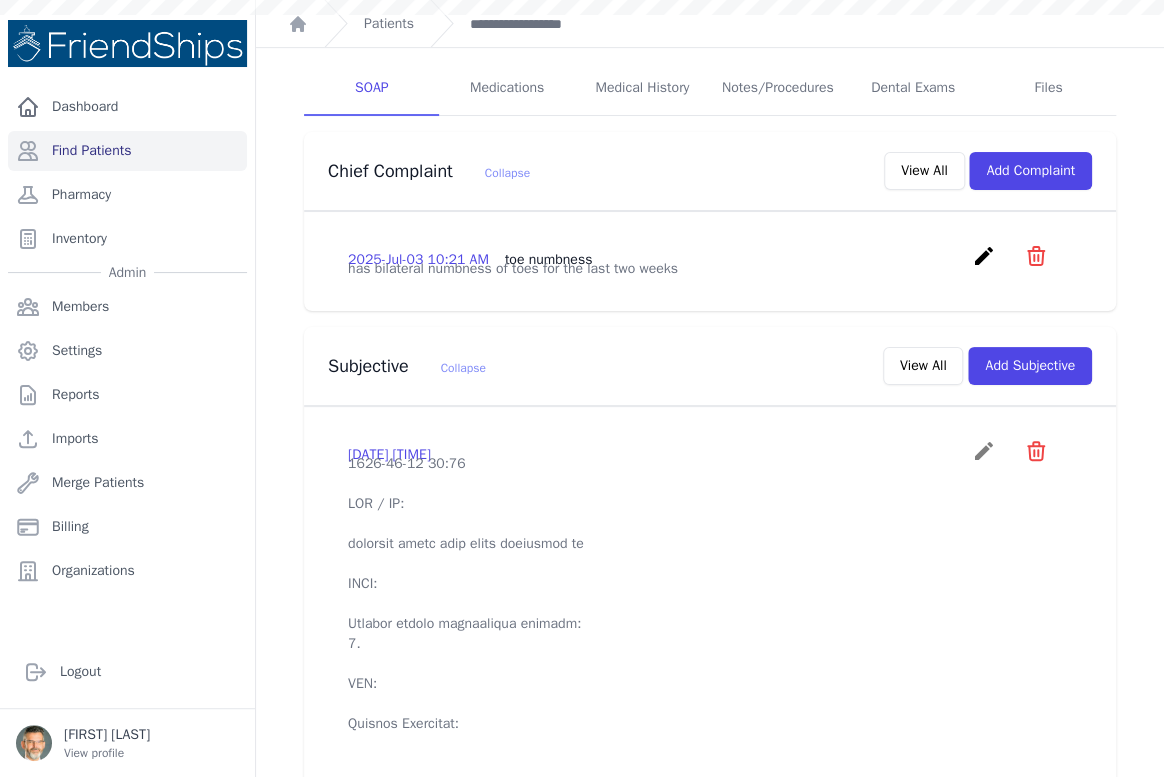 scroll, scrollTop: 0, scrollLeft: 0, axis: both 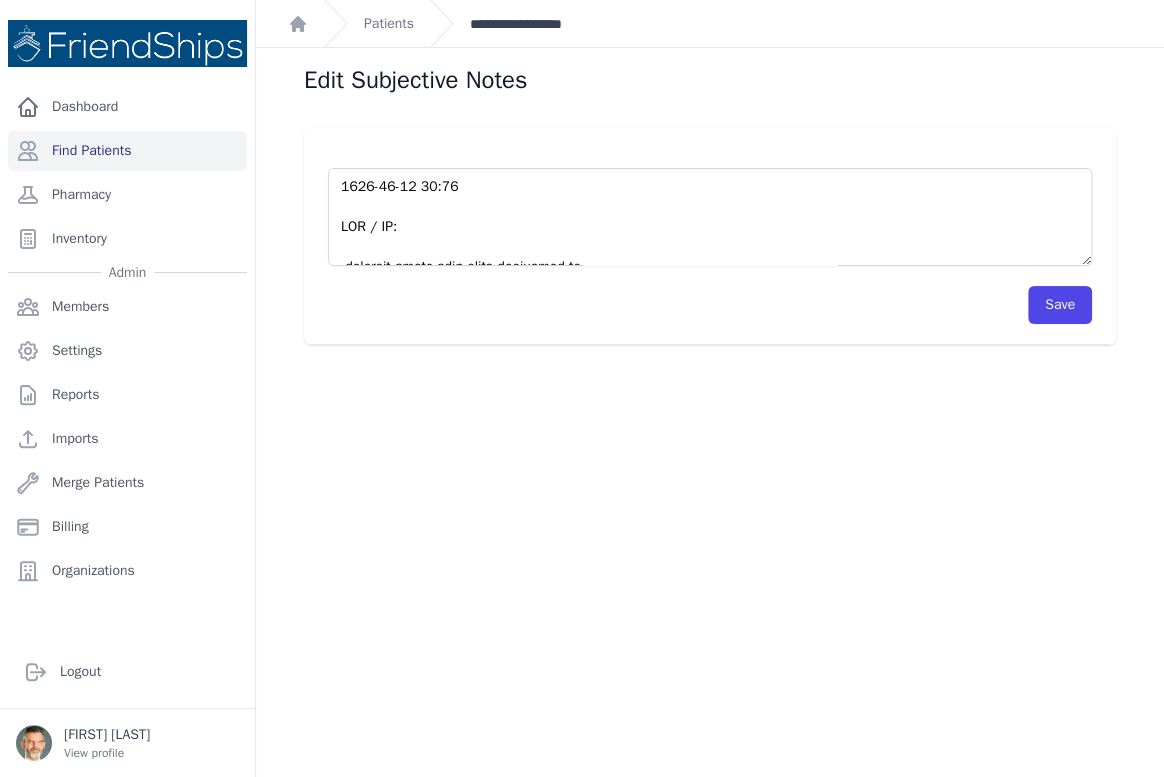 click on "**********" at bounding box center (526, 24) 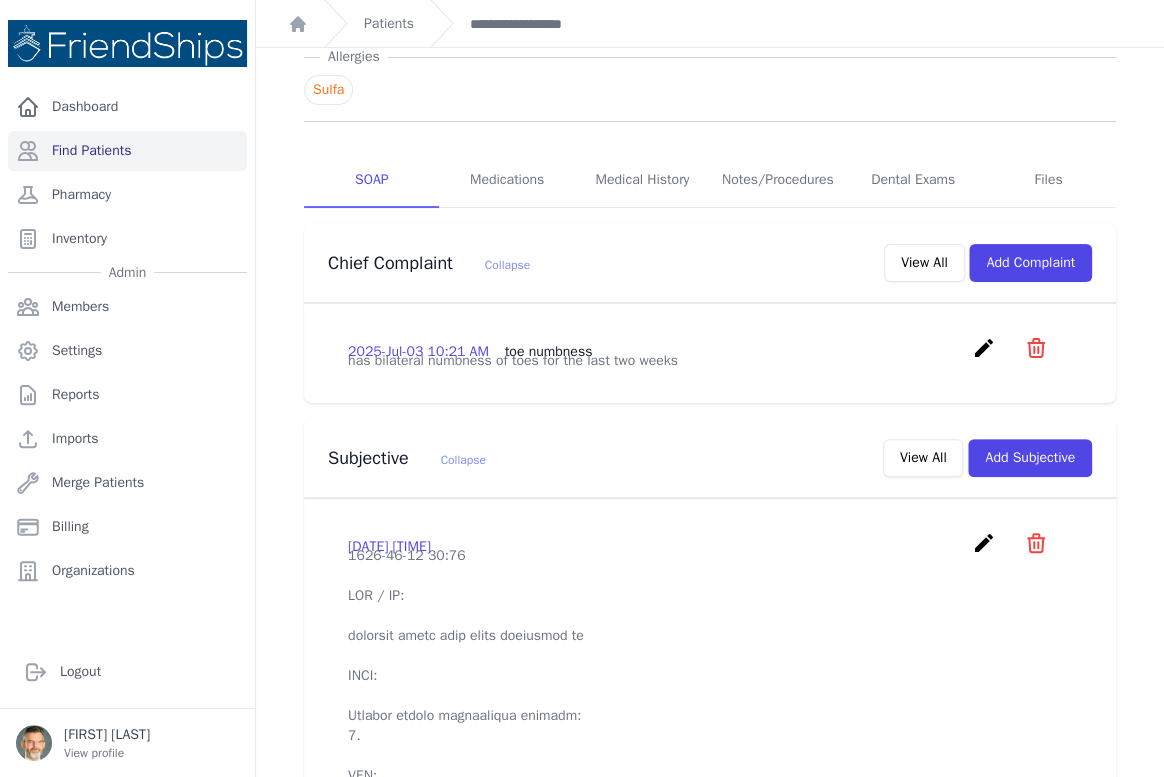 scroll, scrollTop: 272, scrollLeft: 0, axis: vertical 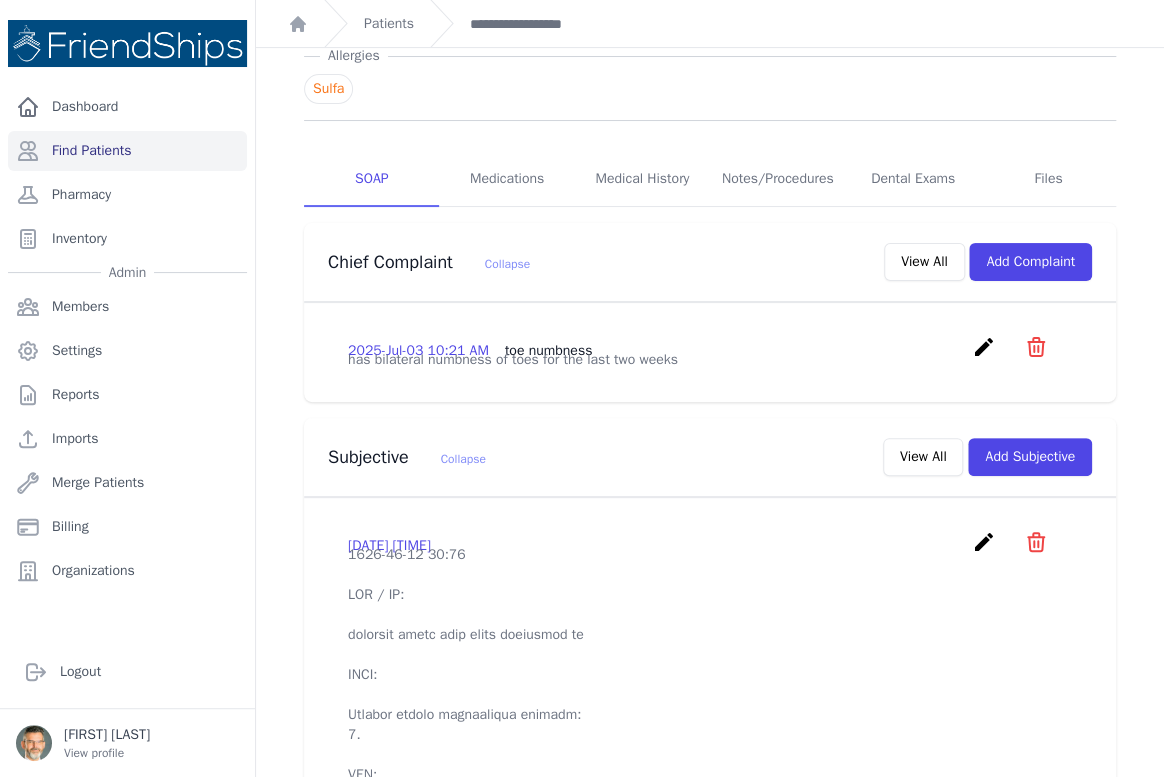 click on "create" at bounding box center (983, 542) 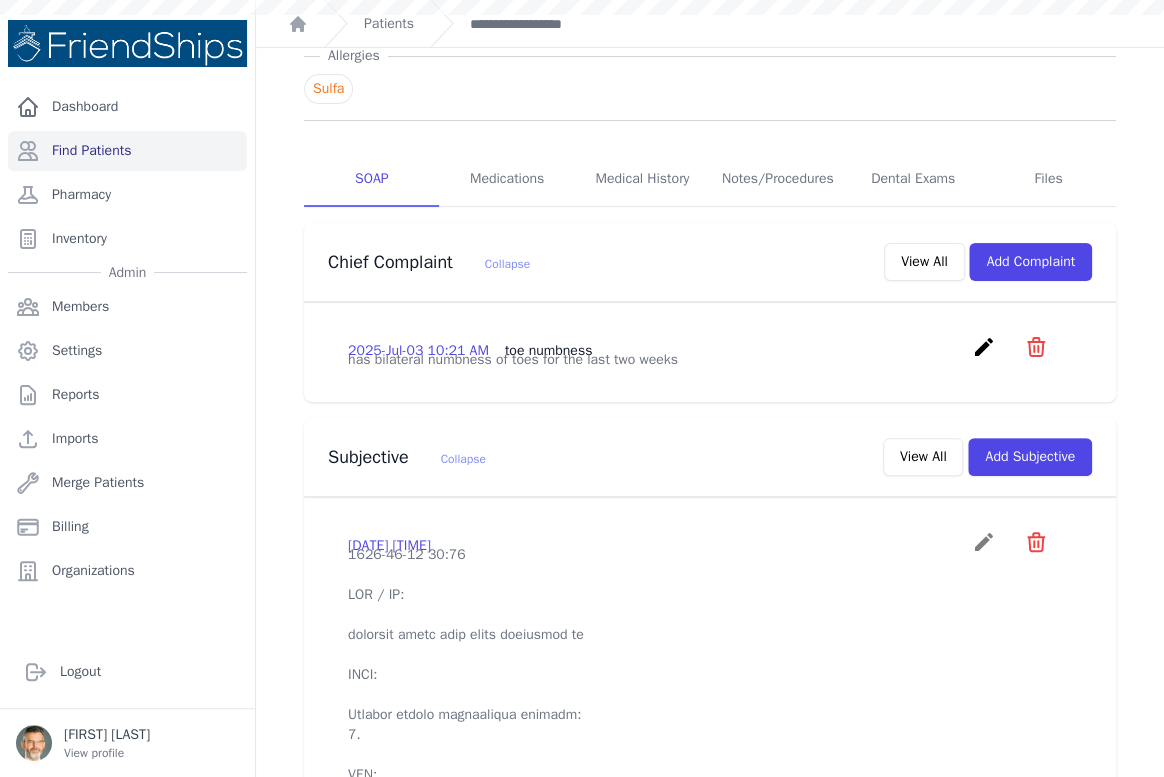 scroll, scrollTop: 0, scrollLeft: 0, axis: both 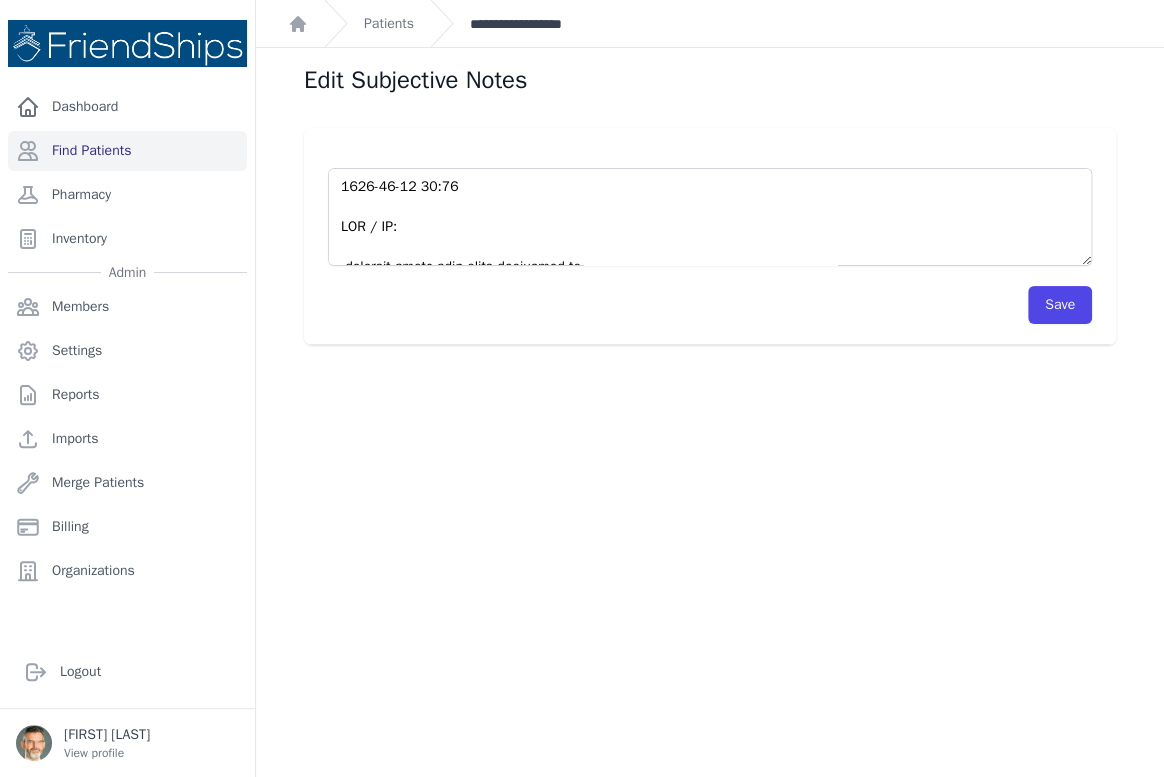 click on "**********" at bounding box center (526, 24) 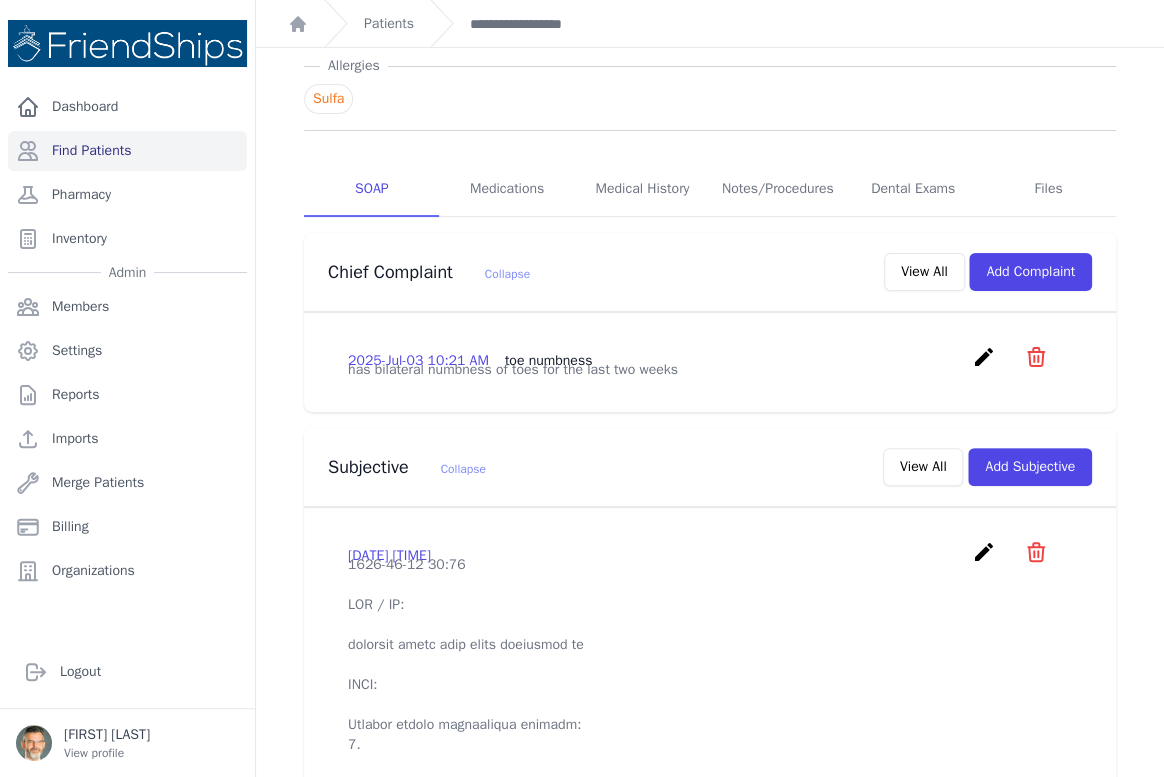 scroll, scrollTop: 272, scrollLeft: 0, axis: vertical 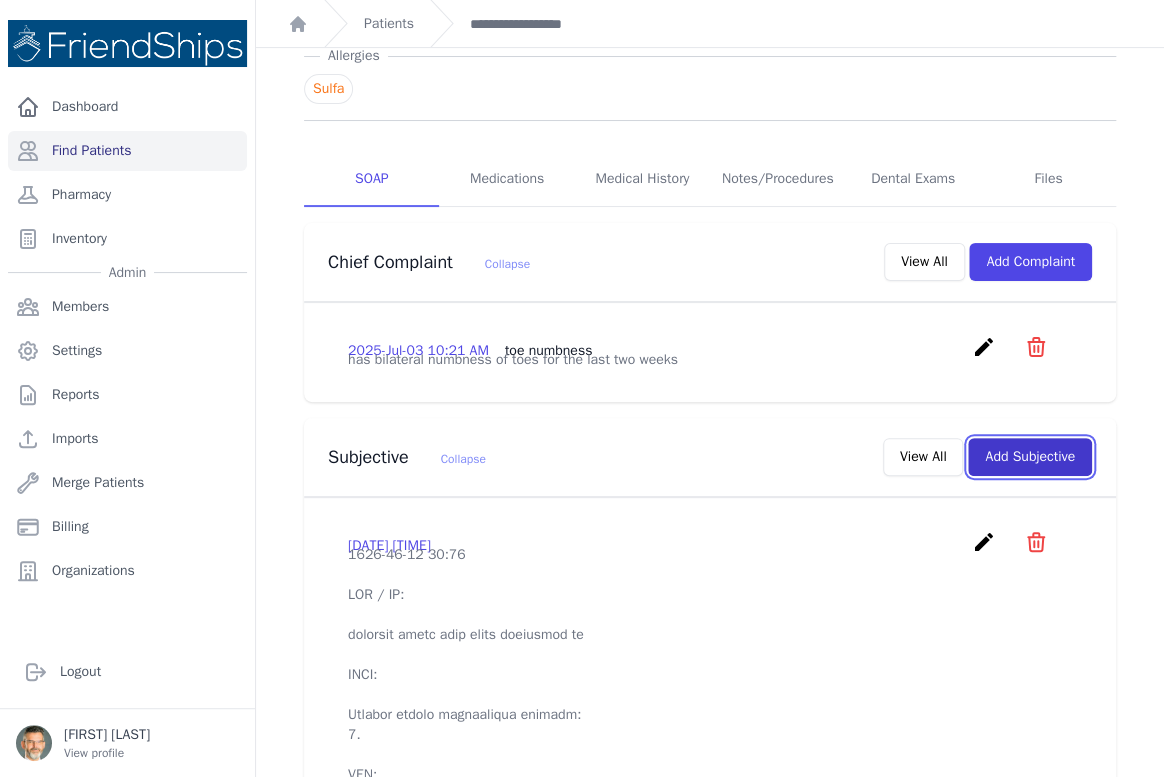 click on "Add Subjective" at bounding box center [1030, 457] 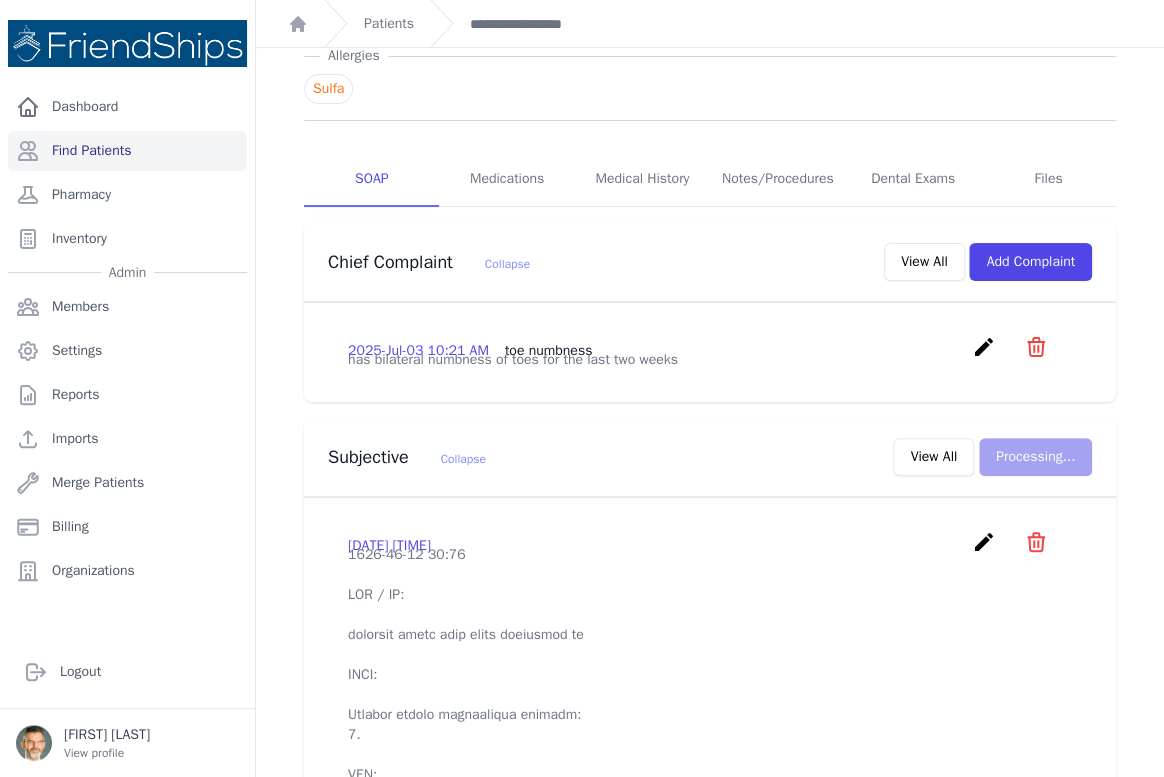 scroll, scrollTop: 0, scrollLeft: 0, axis: both 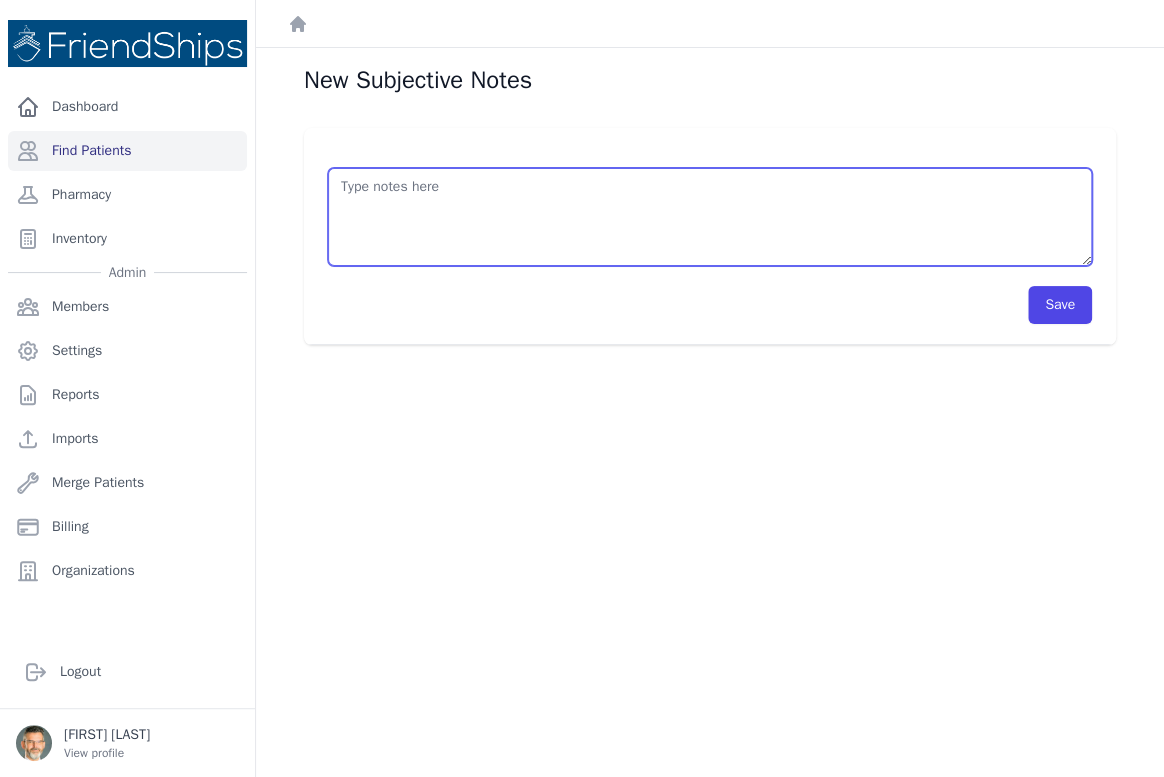 click at bounding box center (710, 217) 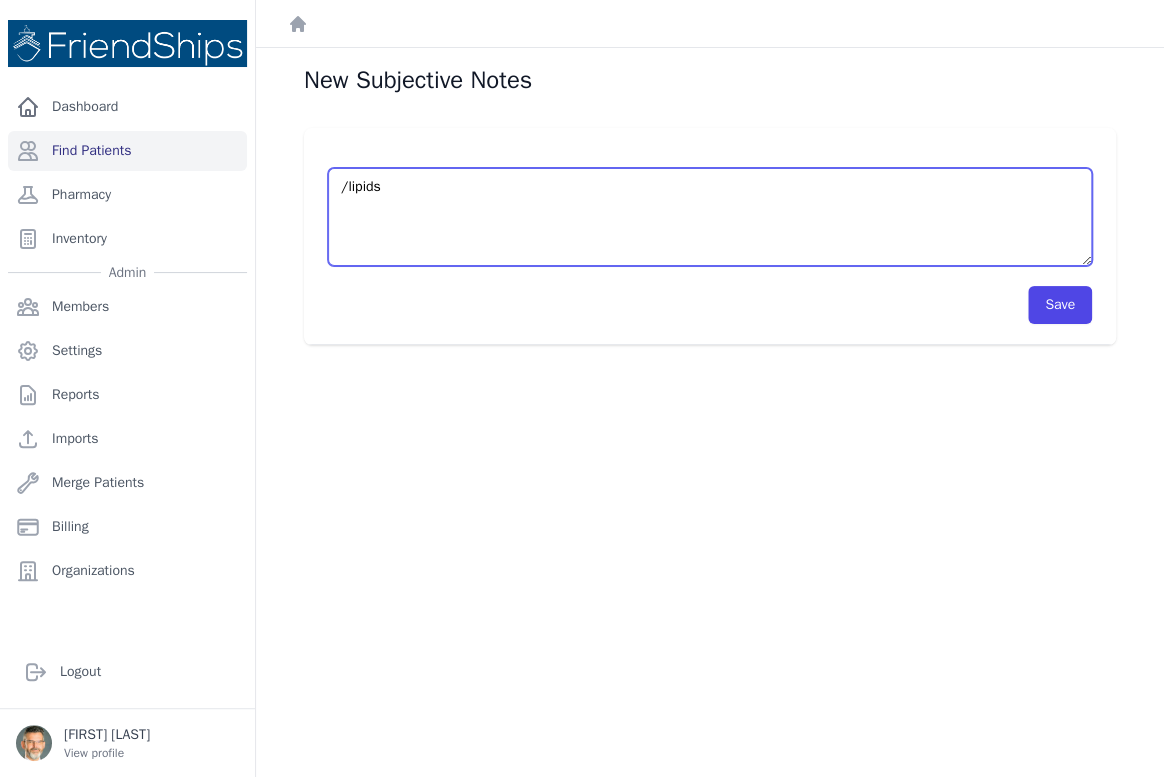 drag, startPoint x: 394, startPoint y: 190, endPoint x: 270, endPoint y: 190, distance: 124 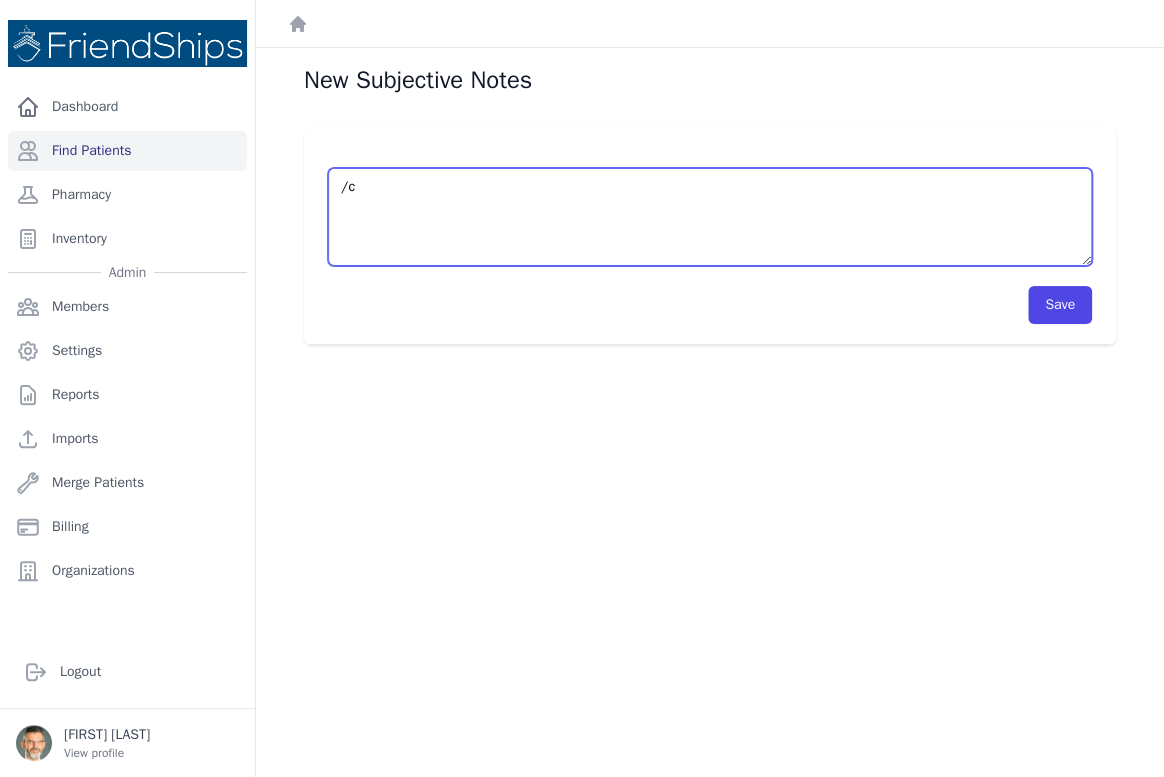 type on "/" 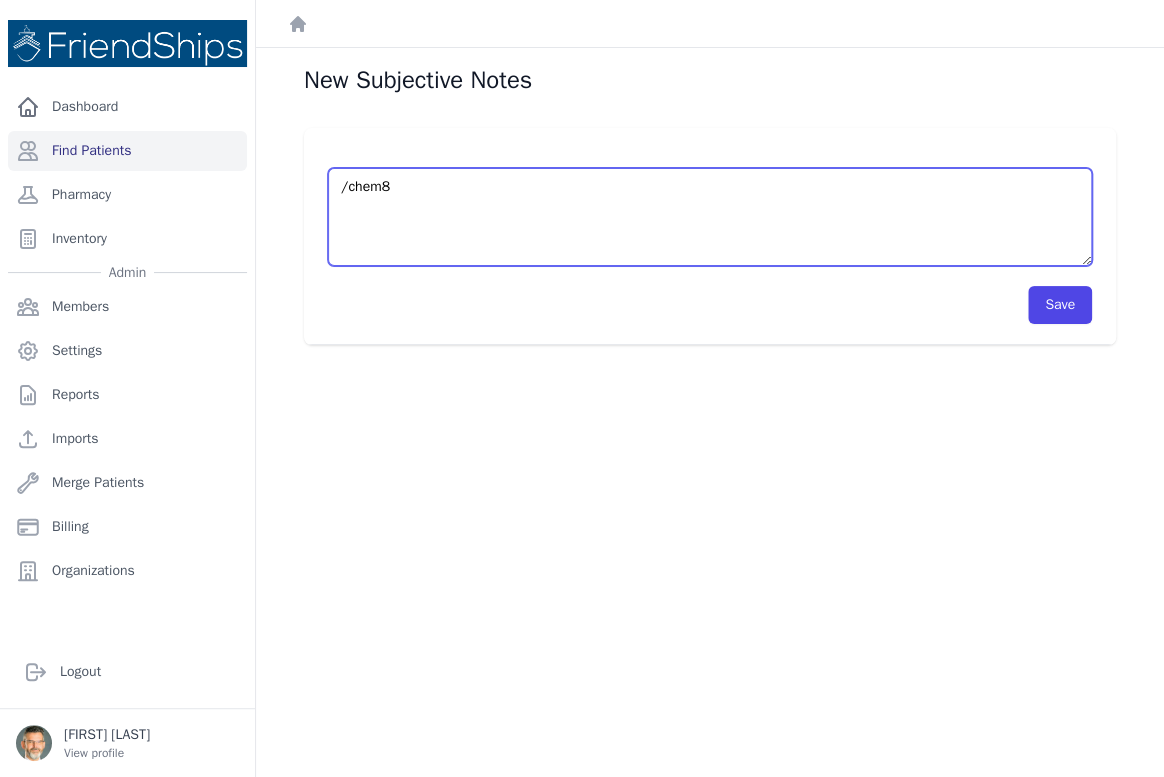 type on "/chem8+" 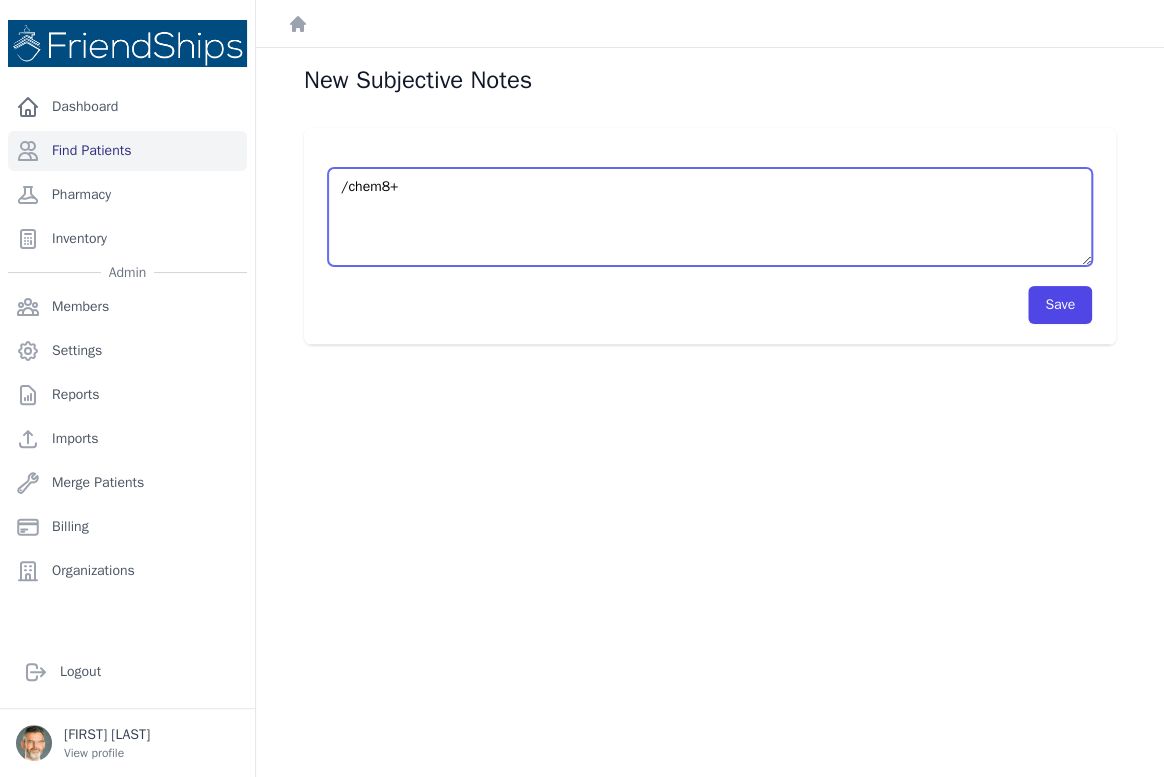 drag, startPoint x: 399, startPoint y: 190, endPoint x: 257, endPoint y: 190, distance: 142 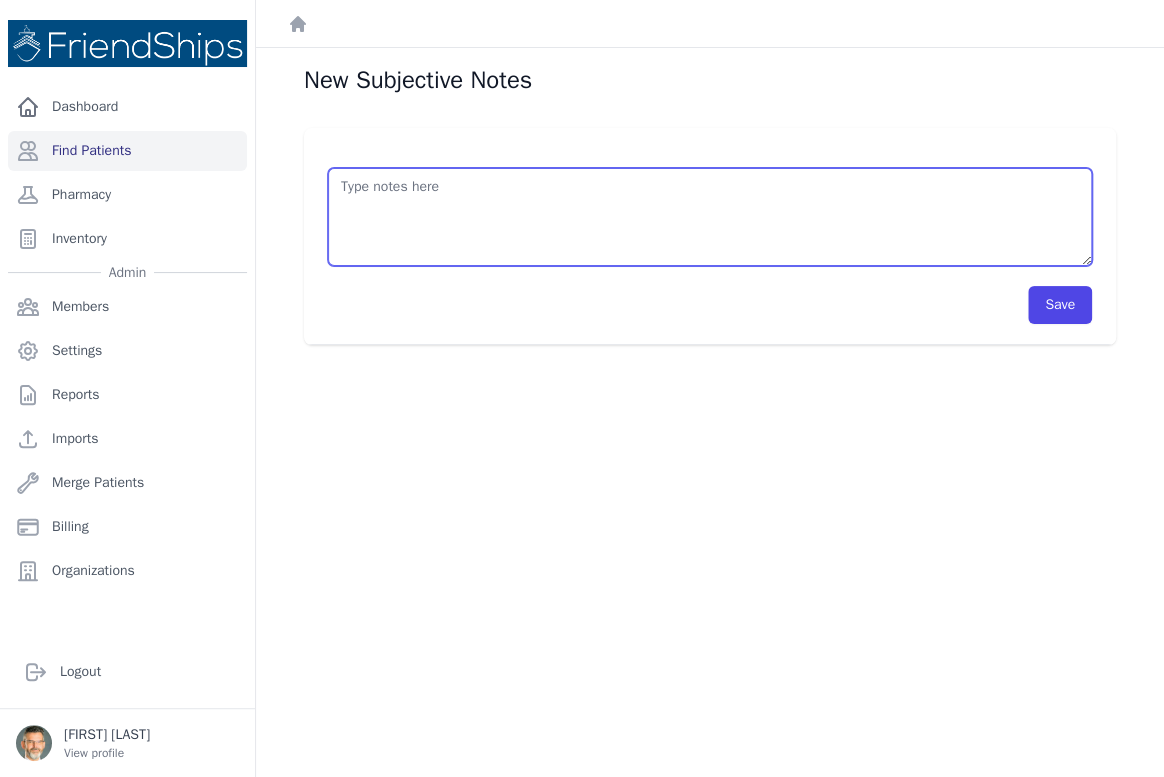 type 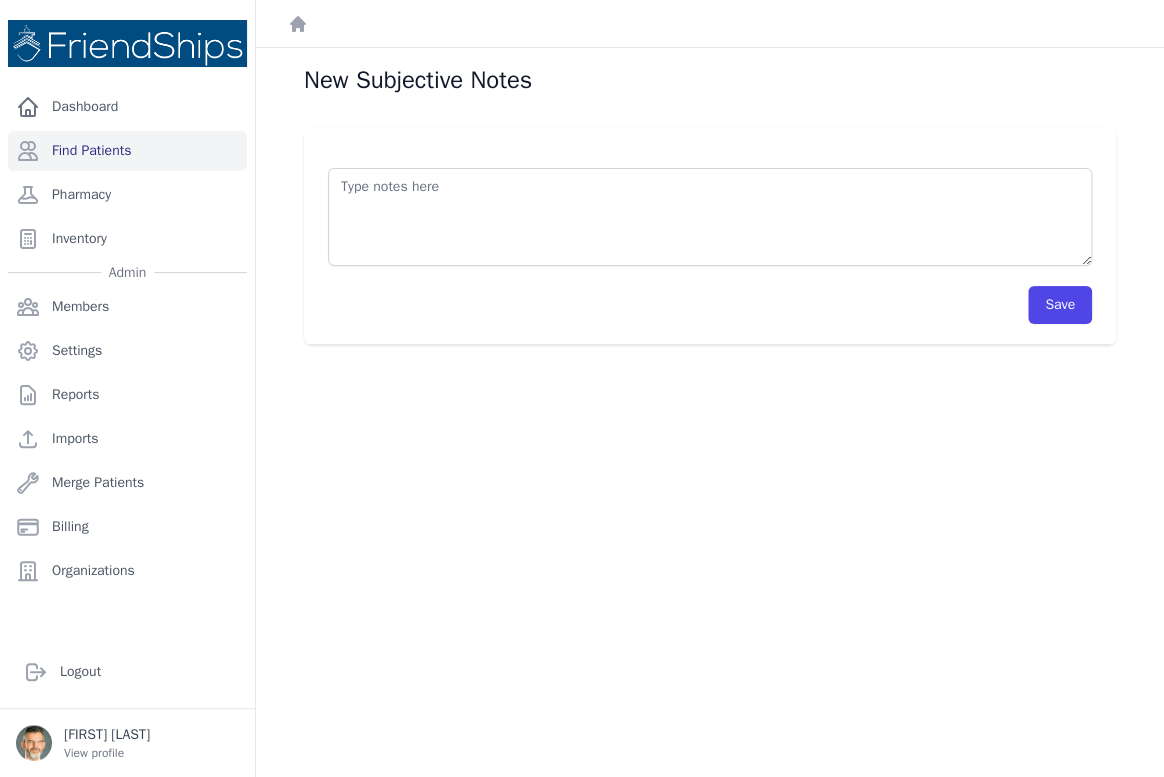click on "New Subjective Notes" at bounding box center (418, 80) 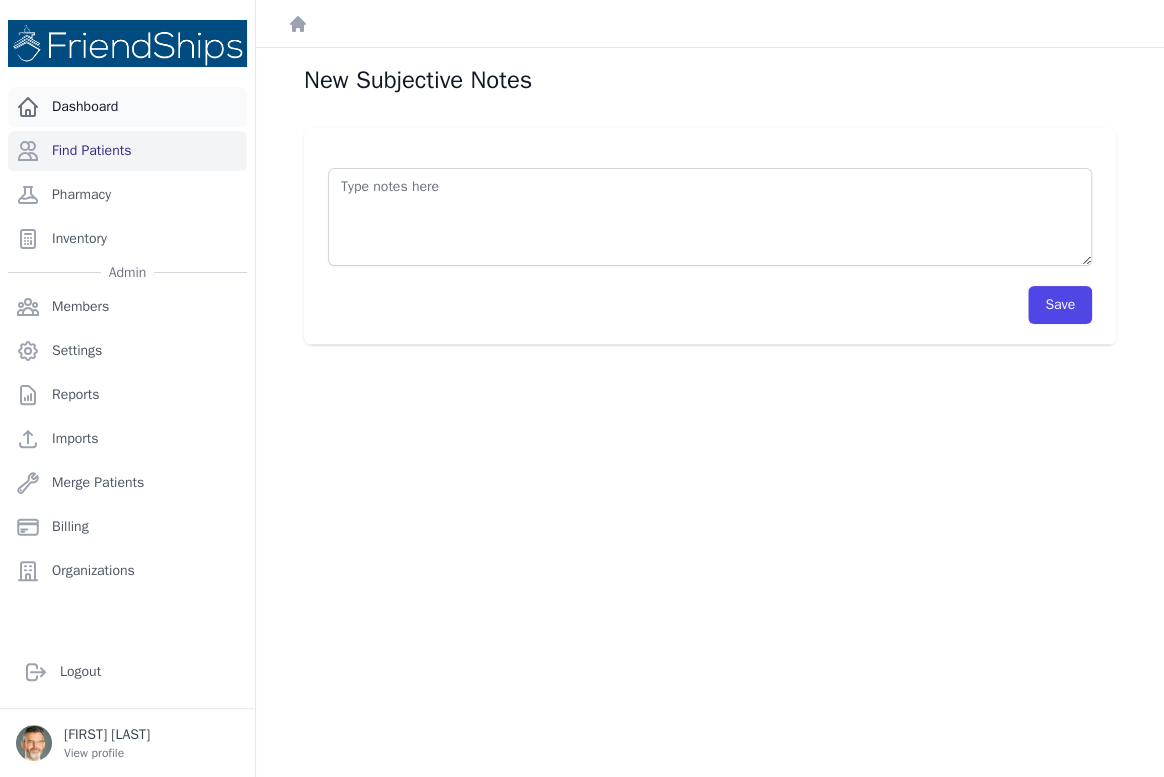 click on "Dashboard" at bounding box center [127, 107] 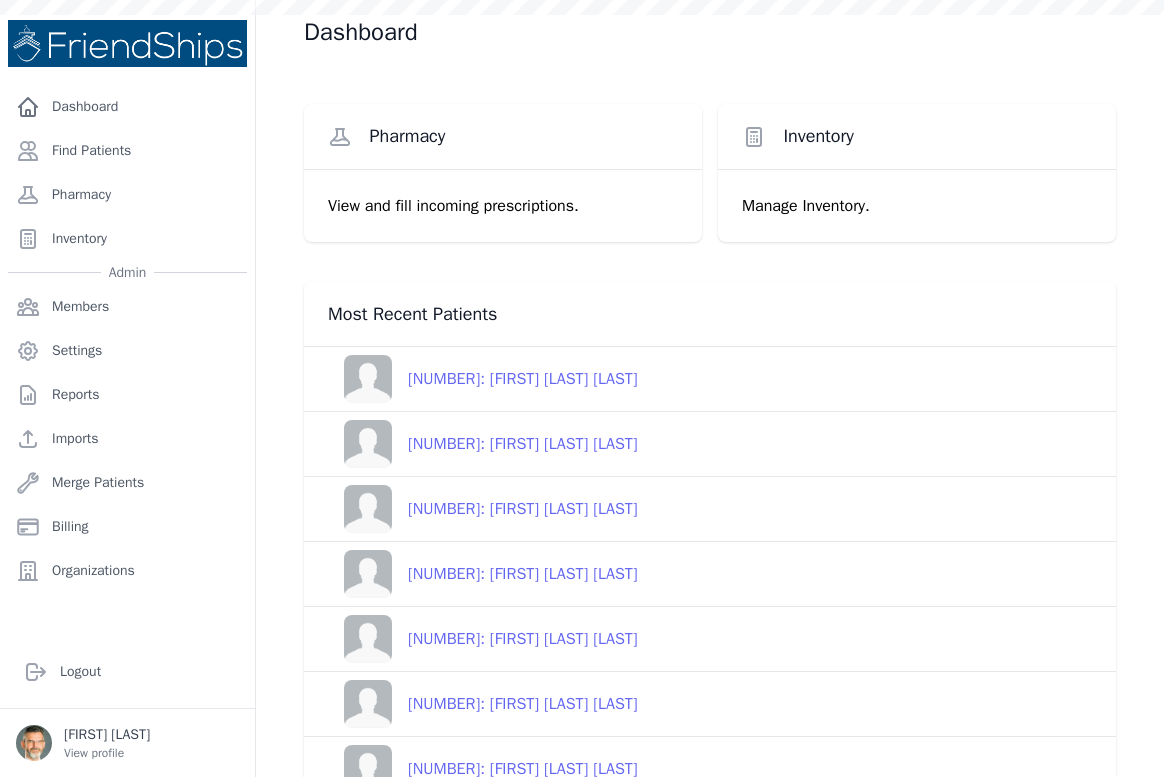 scroll, scrollTop: 0, scrollLeft: 0, axis: both 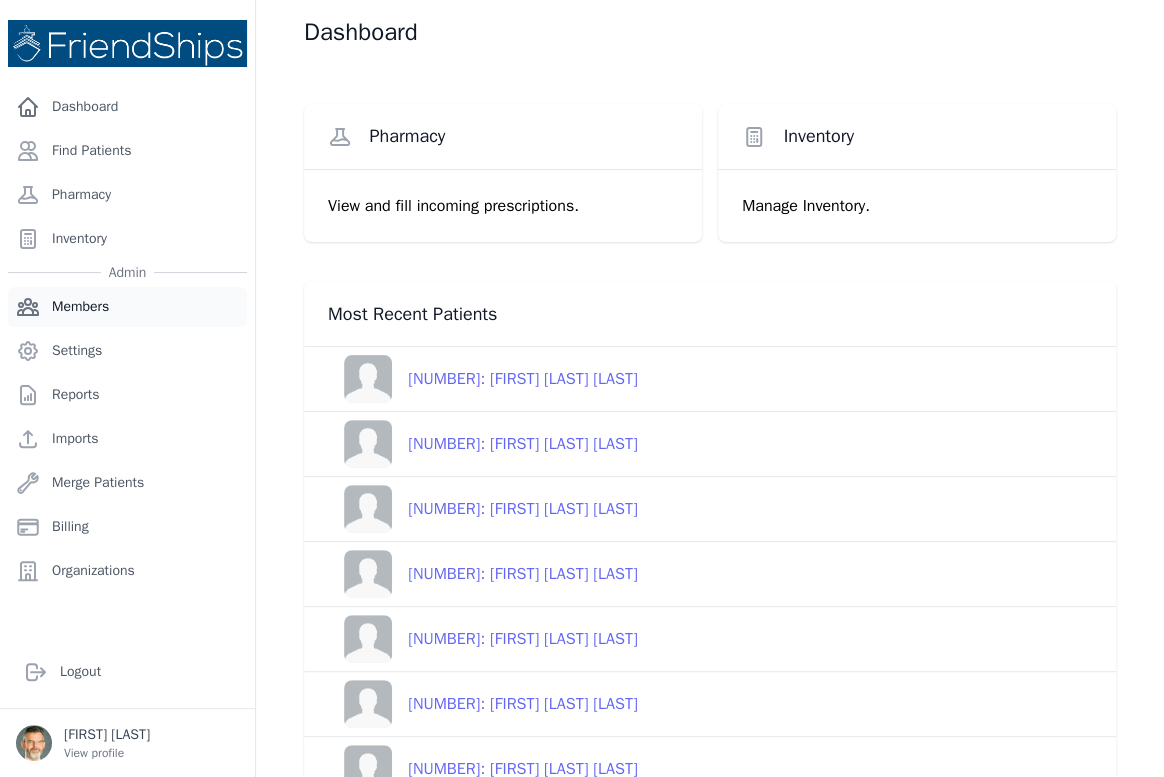 click on "Members" at bounding box center [127, 307] 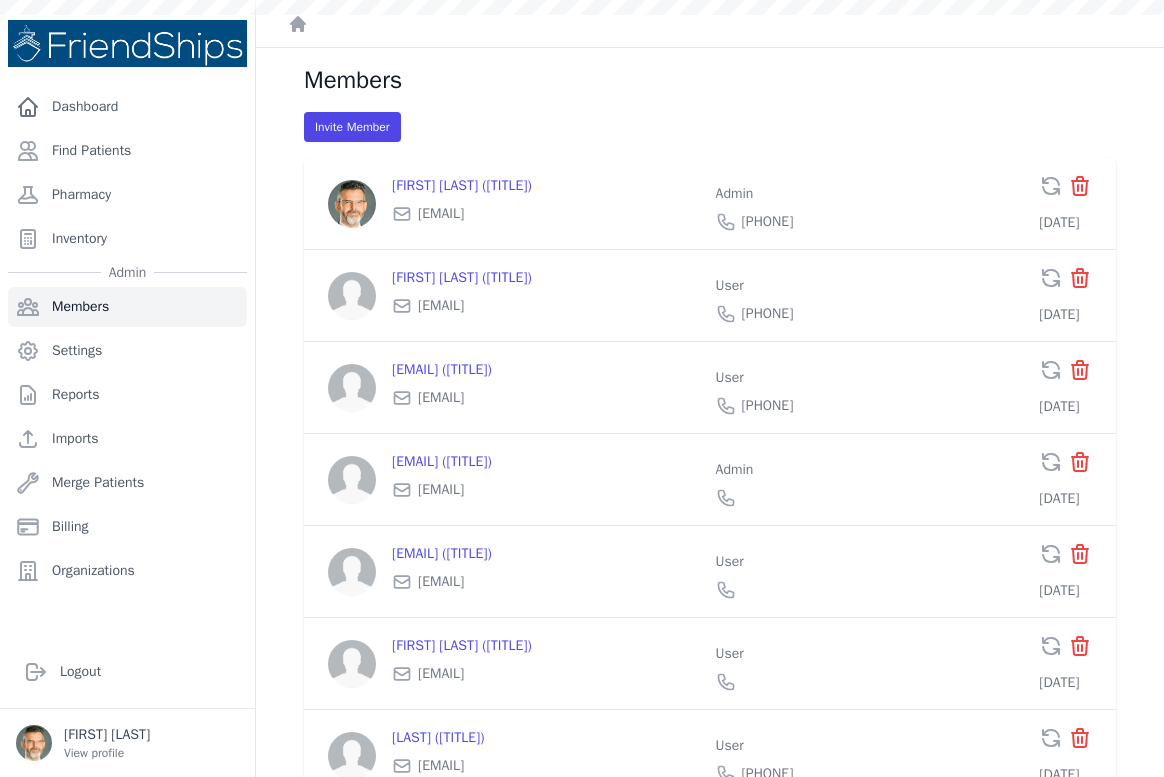 scroll, scrollTop: 0, scrollLeft: 0, axis: both 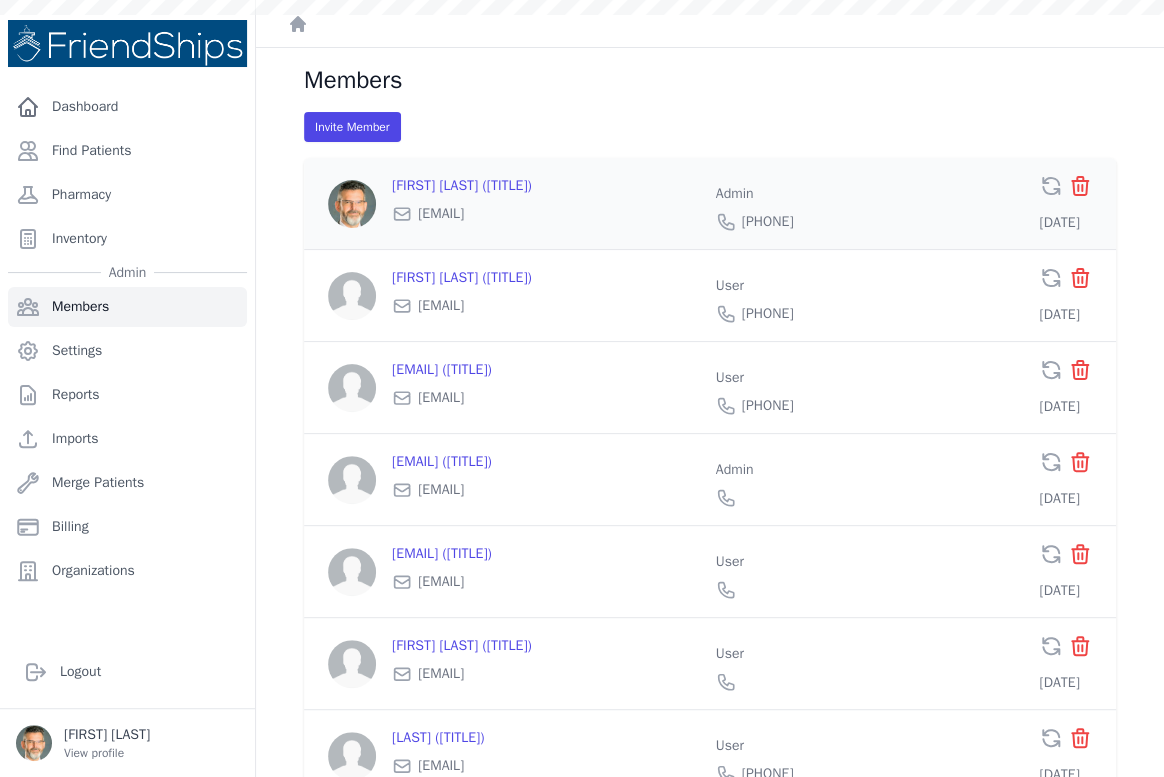 click on "Keith Tolar (Medical Director)" at bounding box center [546, 186] 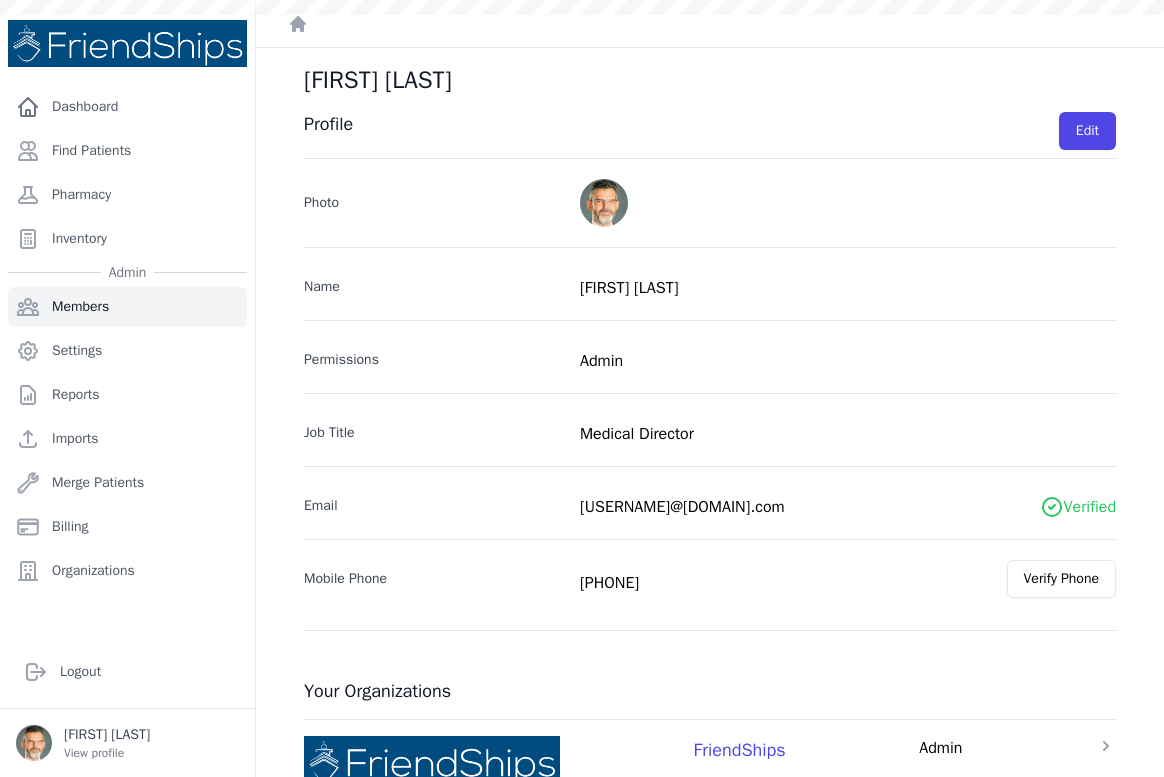 scroll, scrollTop: 0, scrollLeft: 0, axis: both 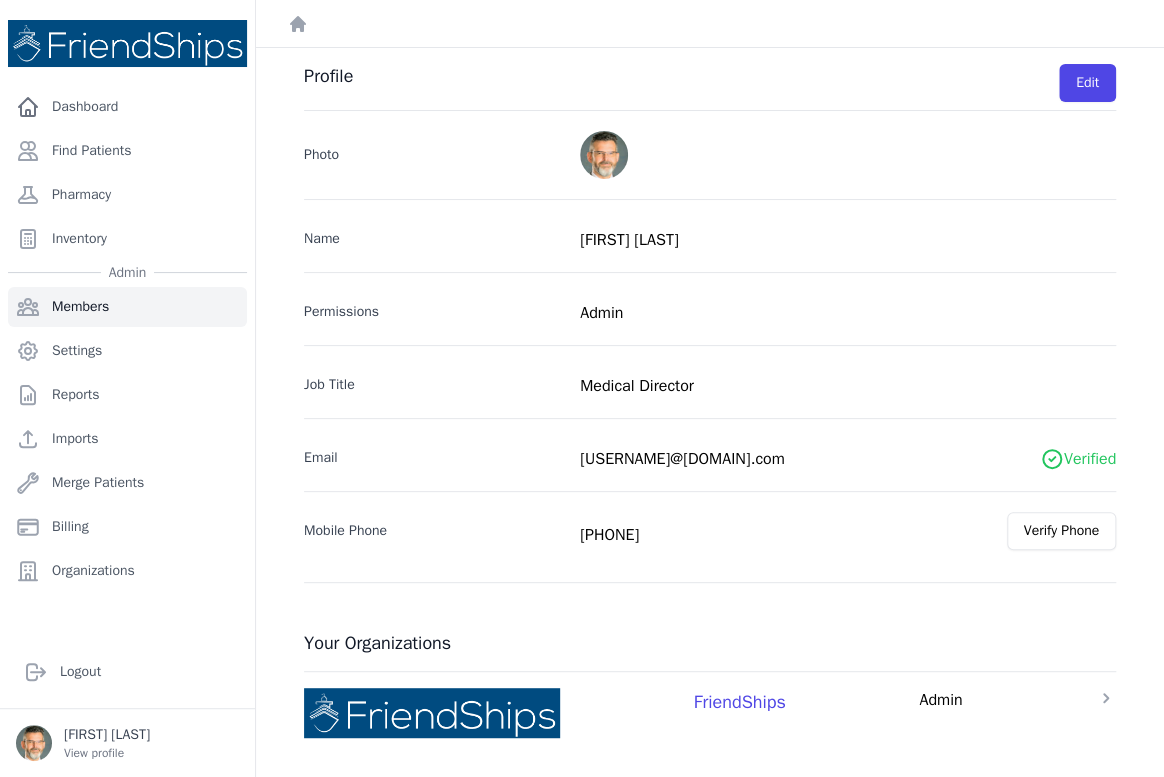 click 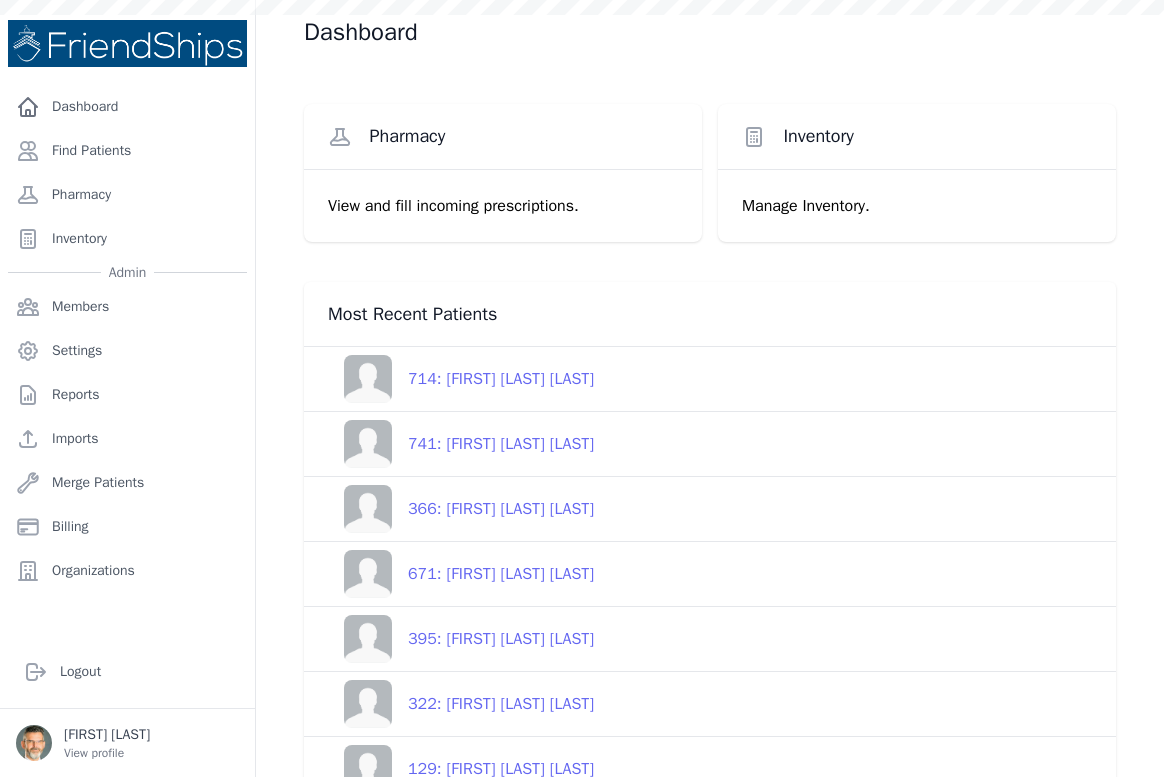 scroll, scrollTop: 0, scrollLeft: 0, axis: both 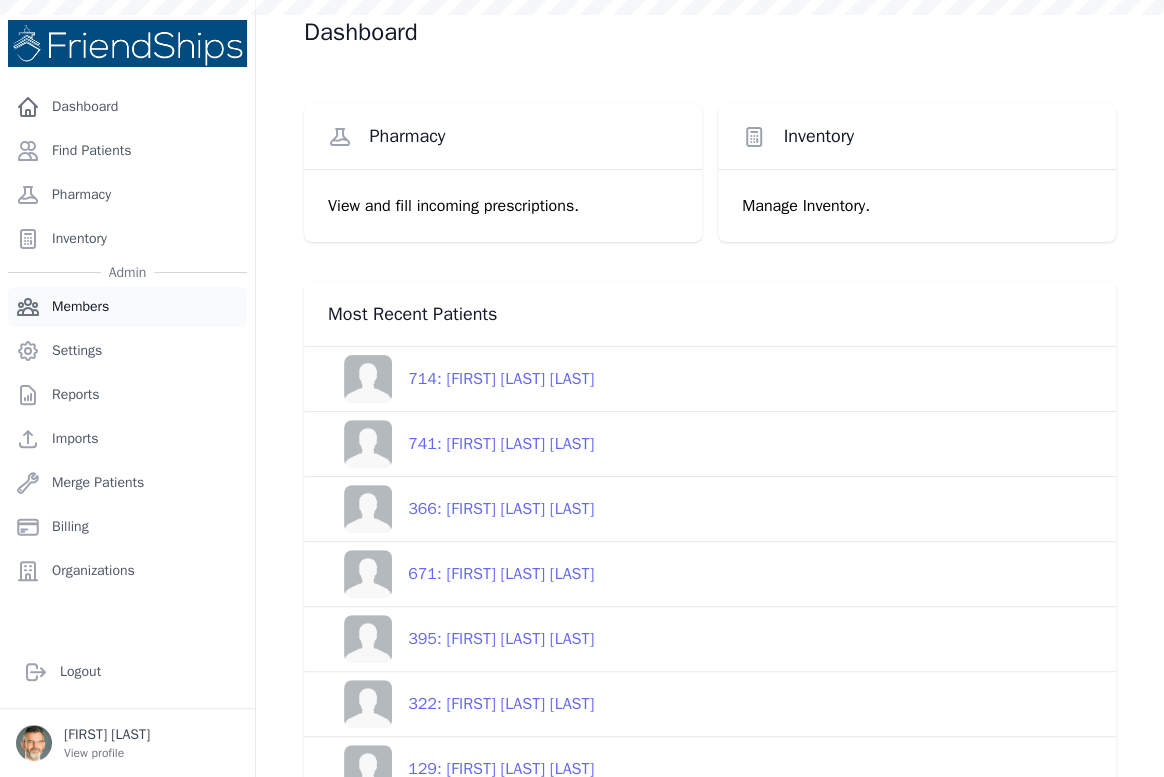 click on "Members" at bounding box center [127, 307] 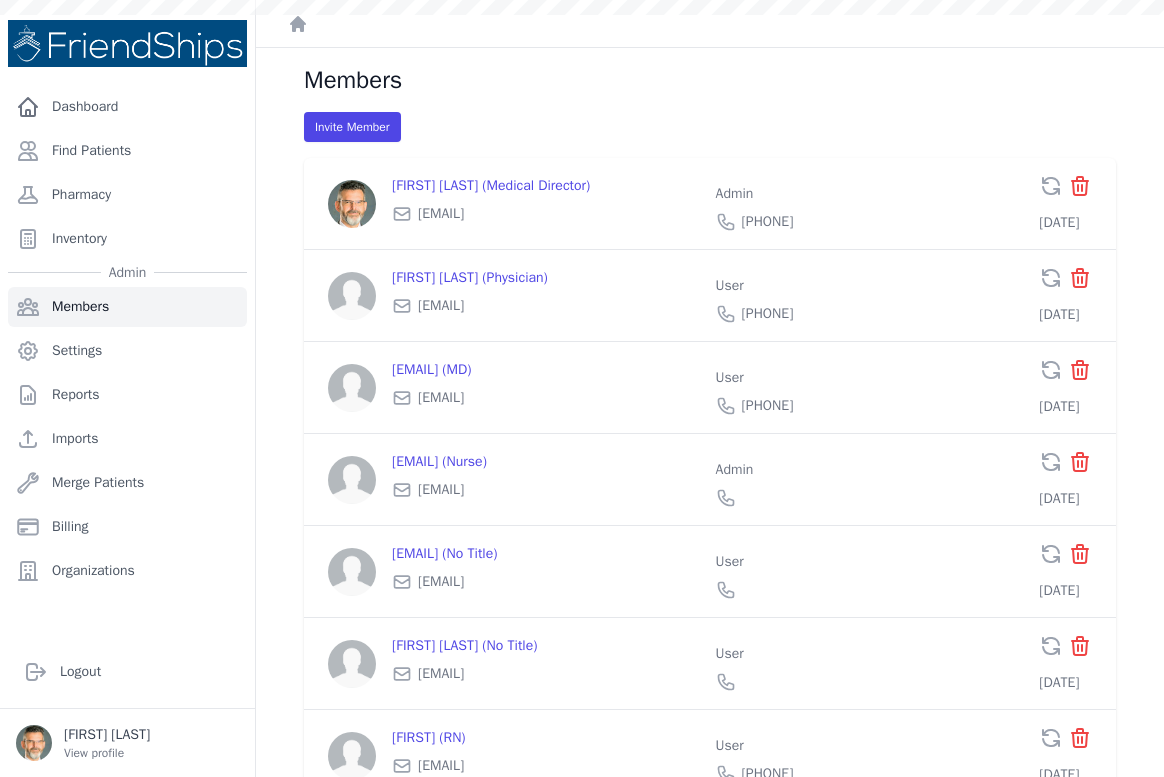 scroll, scrollTop: 0, scrollLeft: 0, axis: both 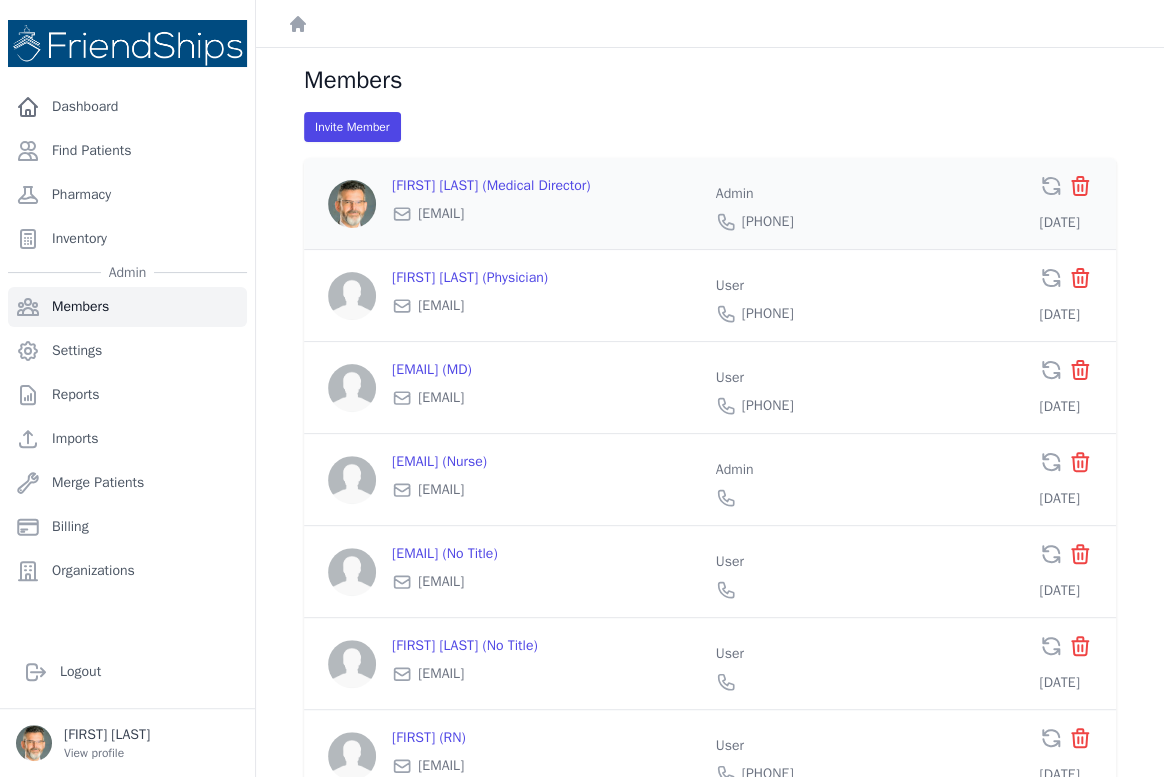 click on "Keith Tolar (Medical Director)" at bounding box center [546, 186] 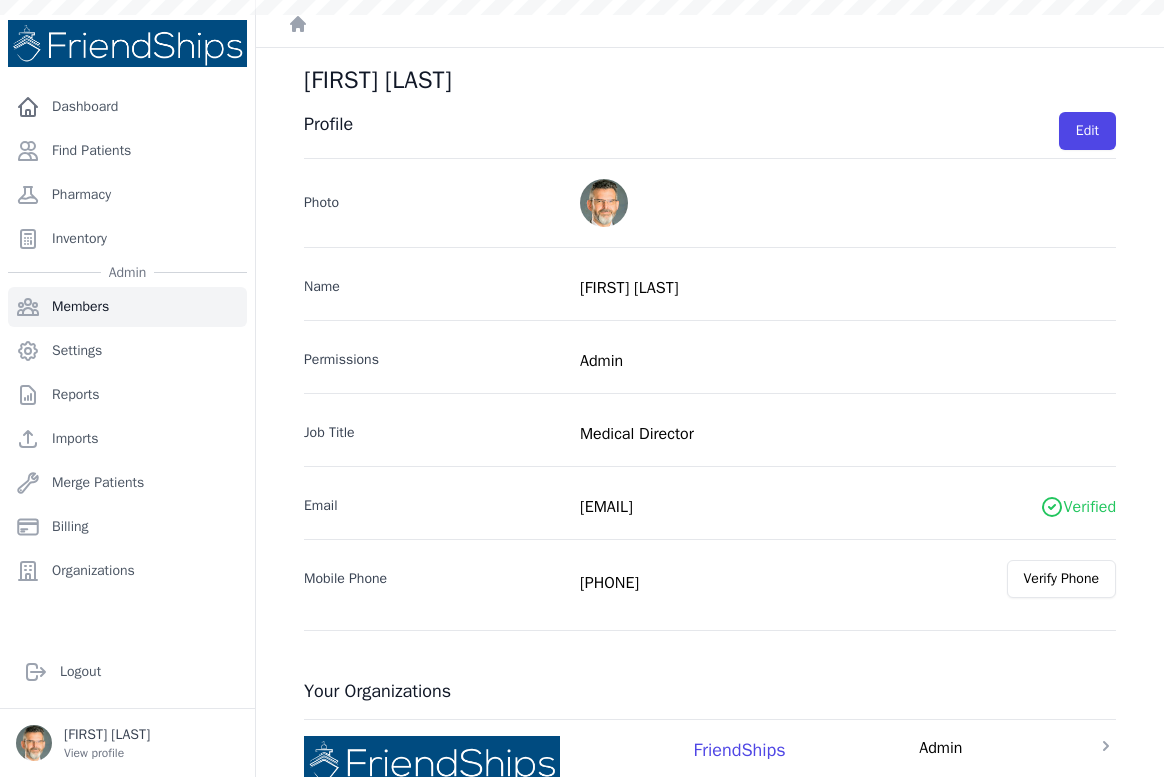 scroll, scrollTop: 0, scrollLeft: 0, axis: both 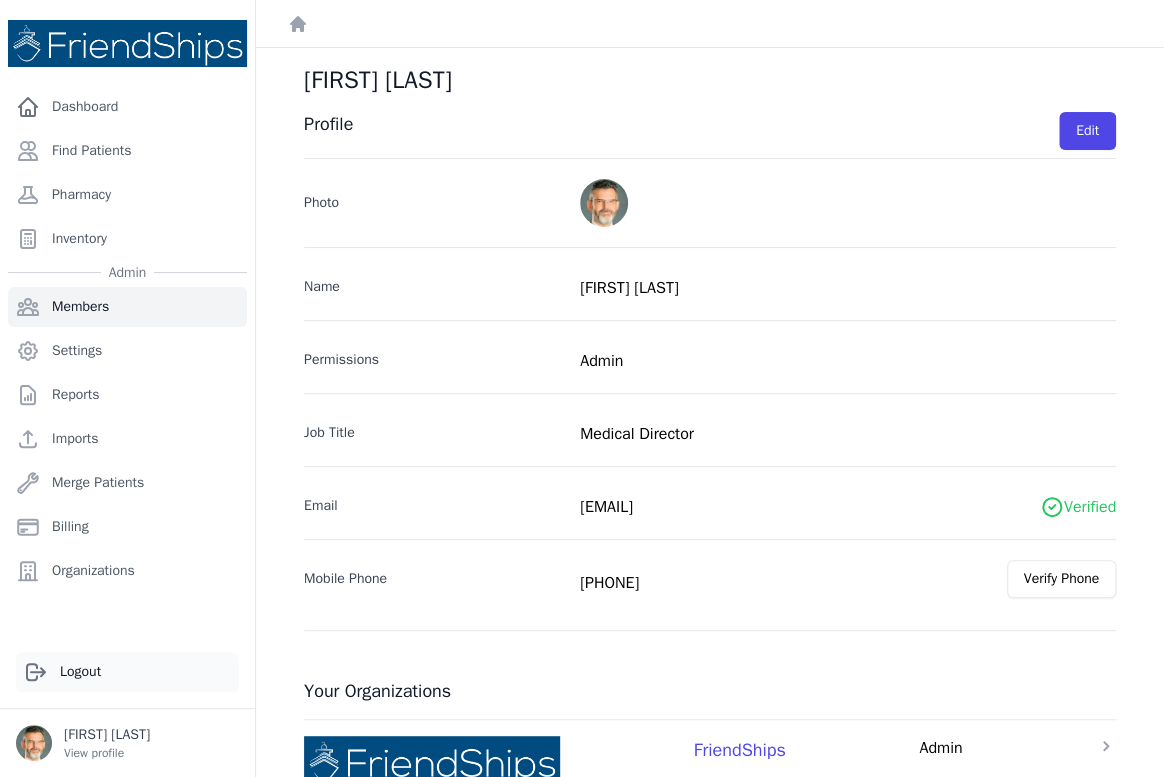 click on "Logout" at bounding box center (127, 672) 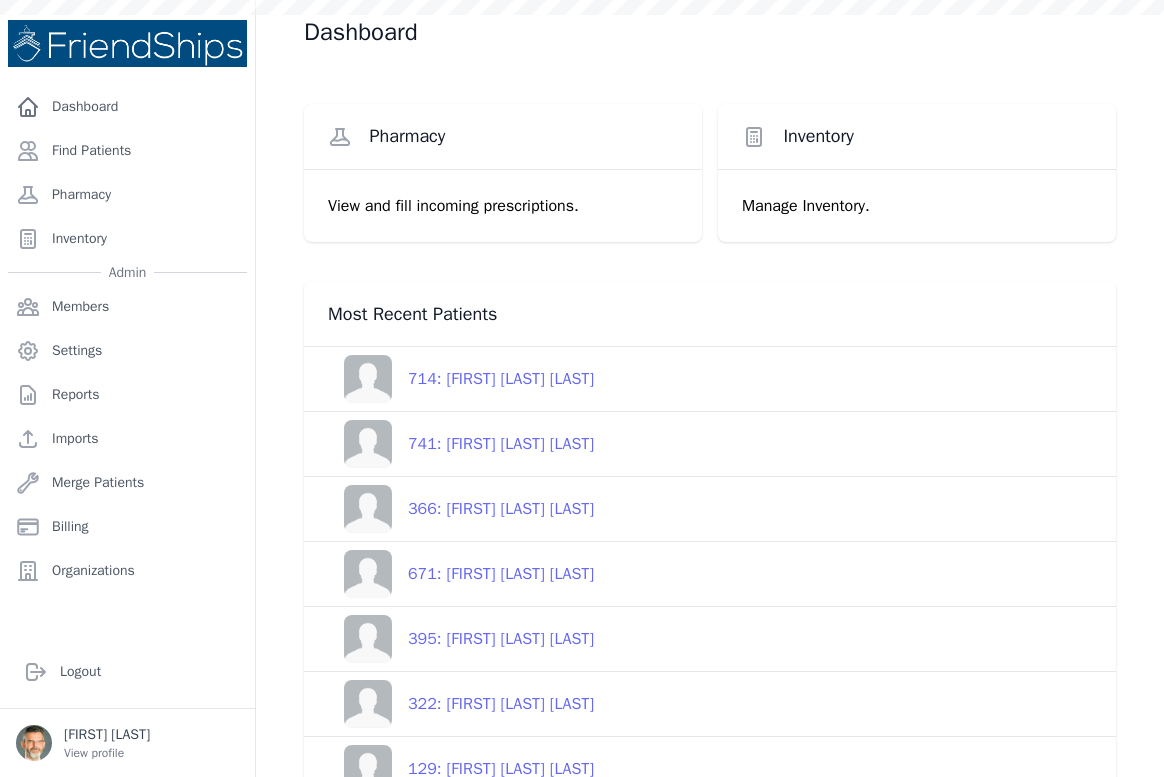 scroll, scrollTop: 0, scrollLeft: 0, axis: both 